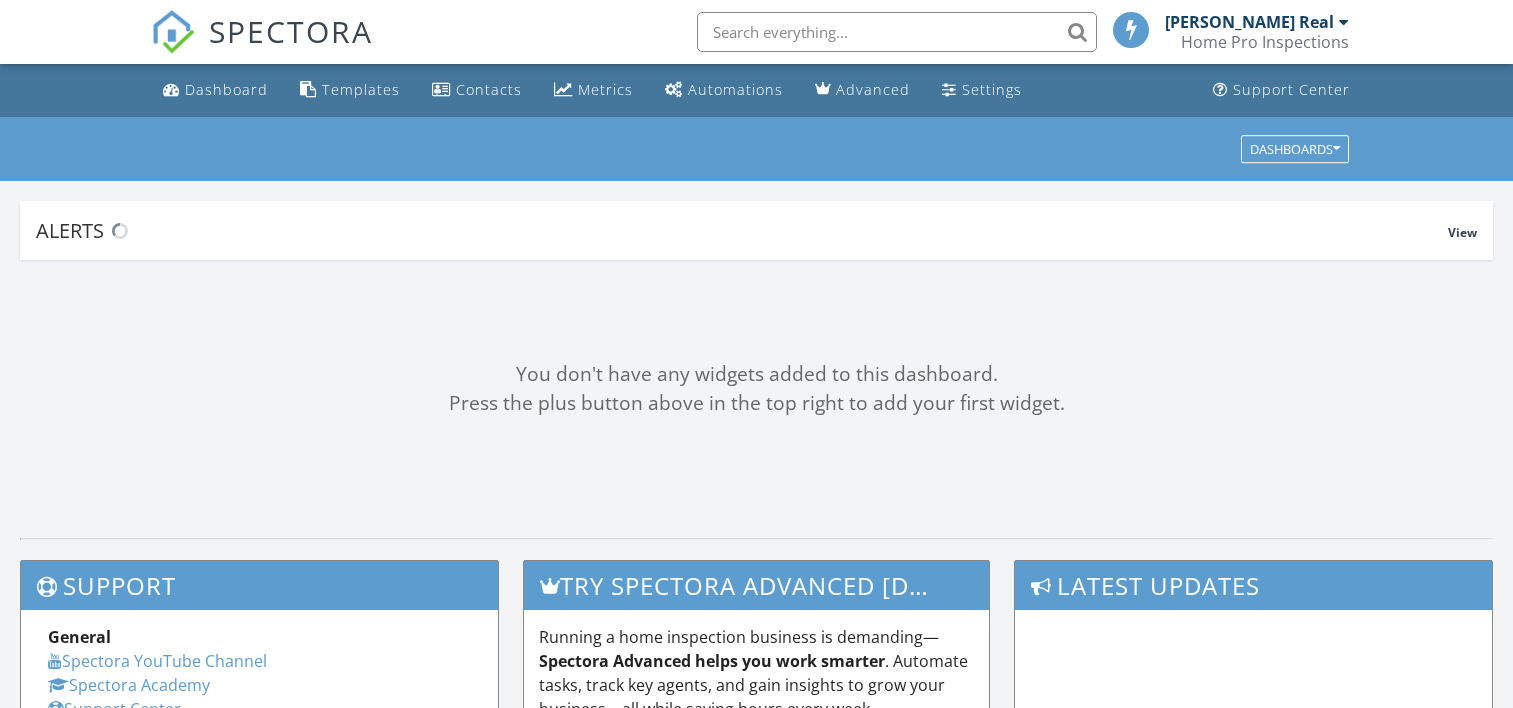 scroll, scrollTop: 0, scrollLeft: 0, axis: both 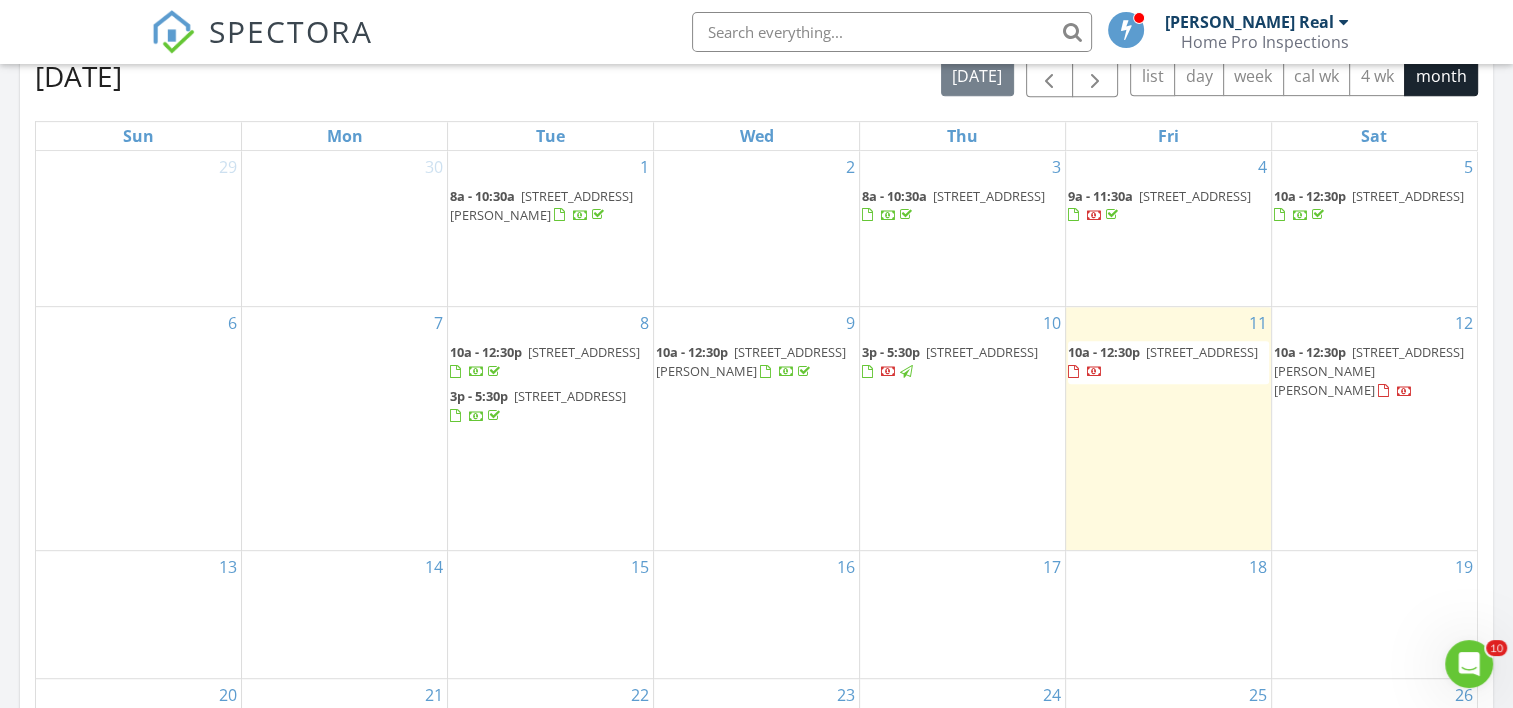 click on "13217 Aurora Dr 73, El Cajon 92021" at bounding box center [982, 352] 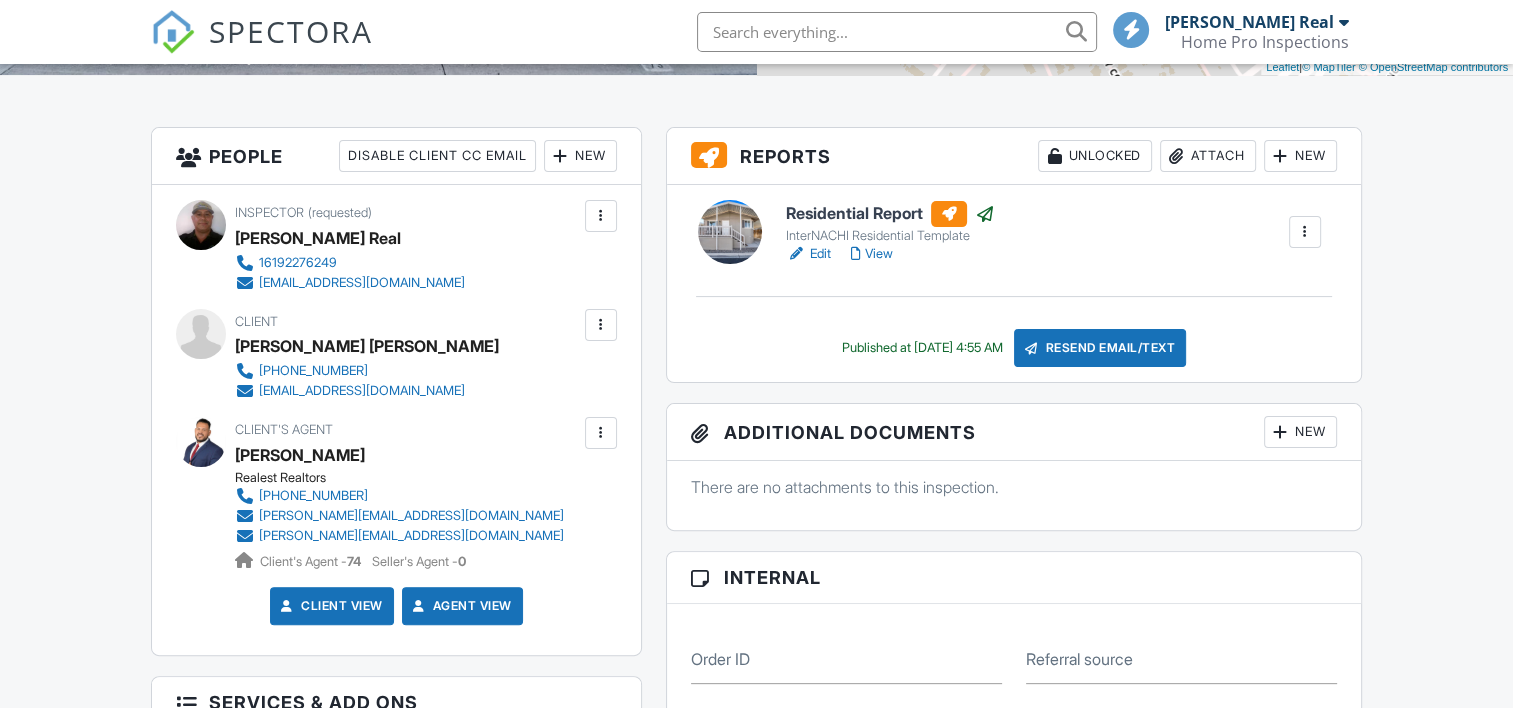 scroll, scrollTop: 1000, scrollLeft: 0, axis: vertical 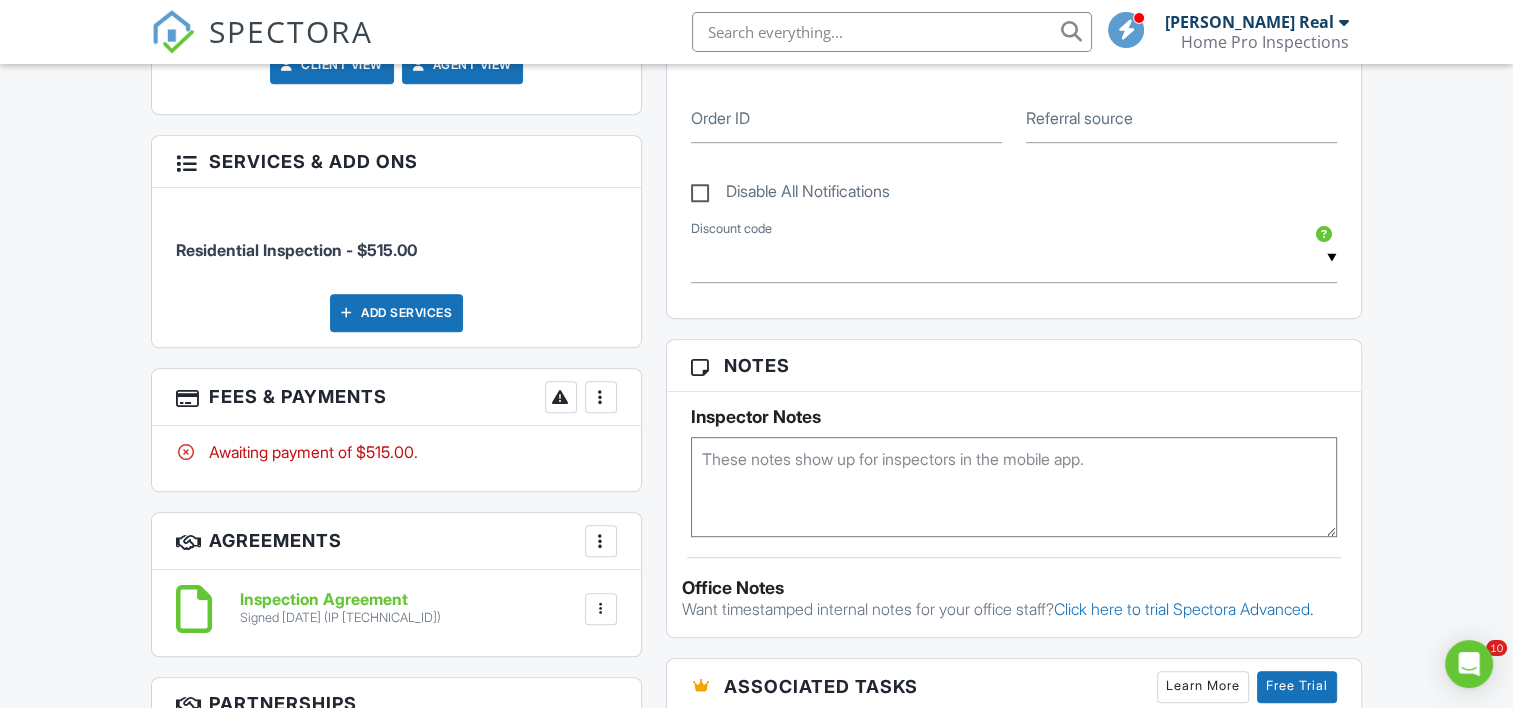 click at bounding box center [601, 397] 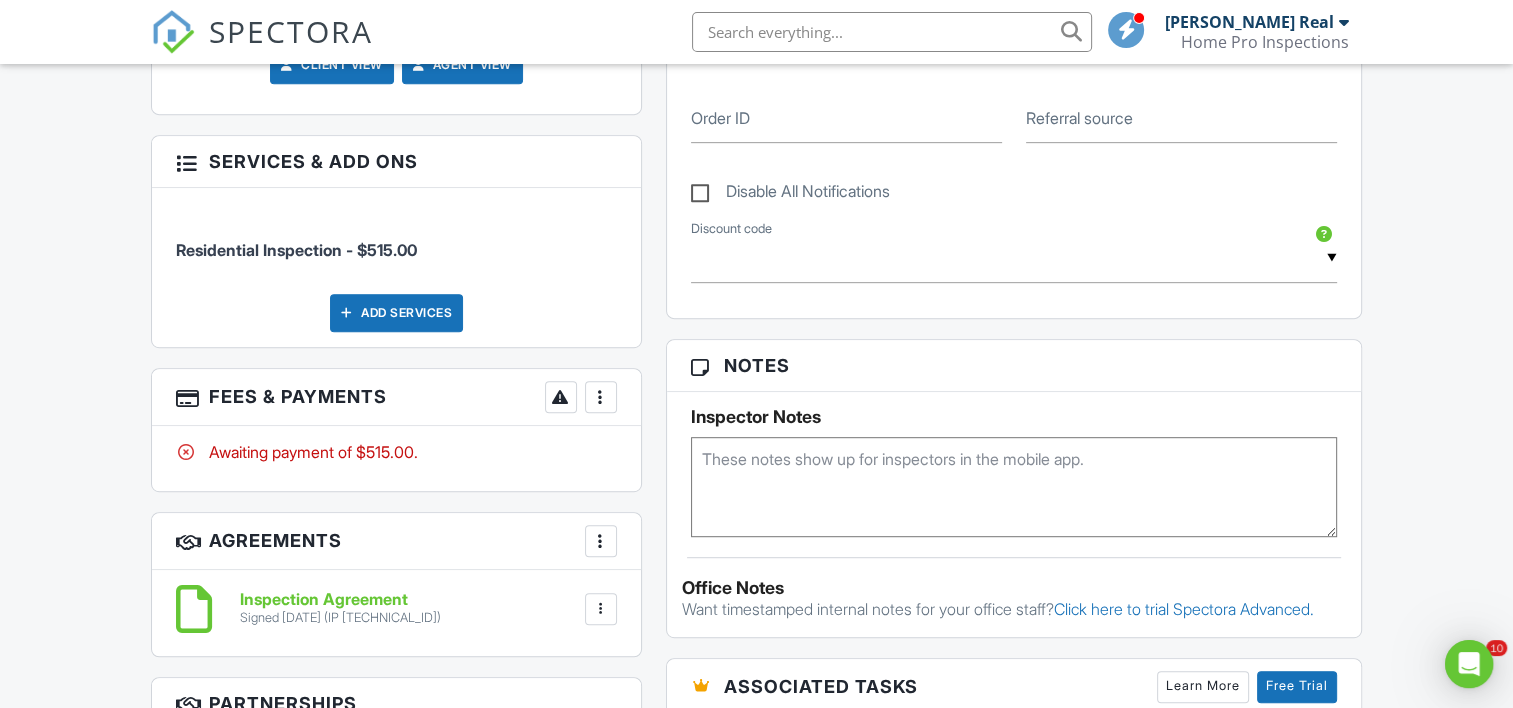 scroll, scrollTop: 0, scrollLeft: 0, axis: both 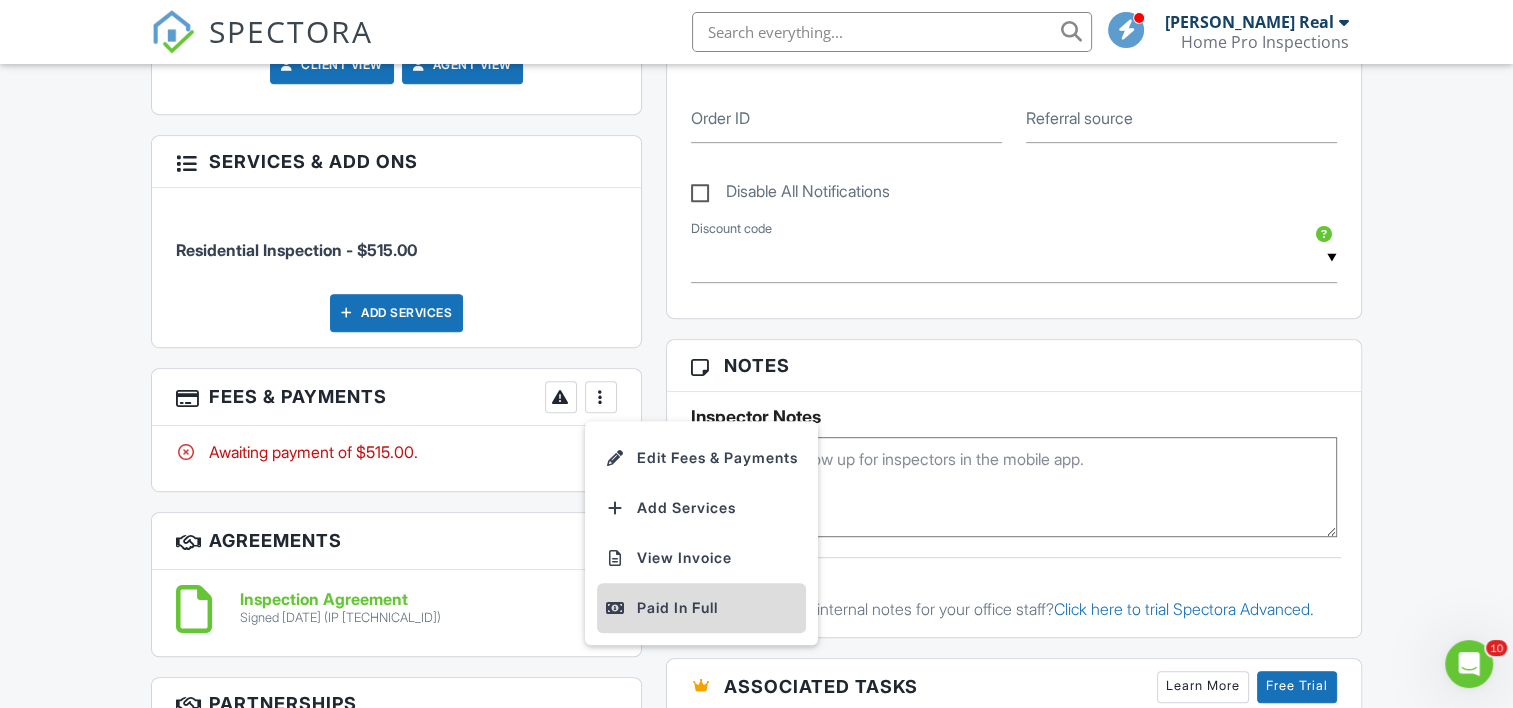 click on "Paid In Full" at bounding box center [701, 608] 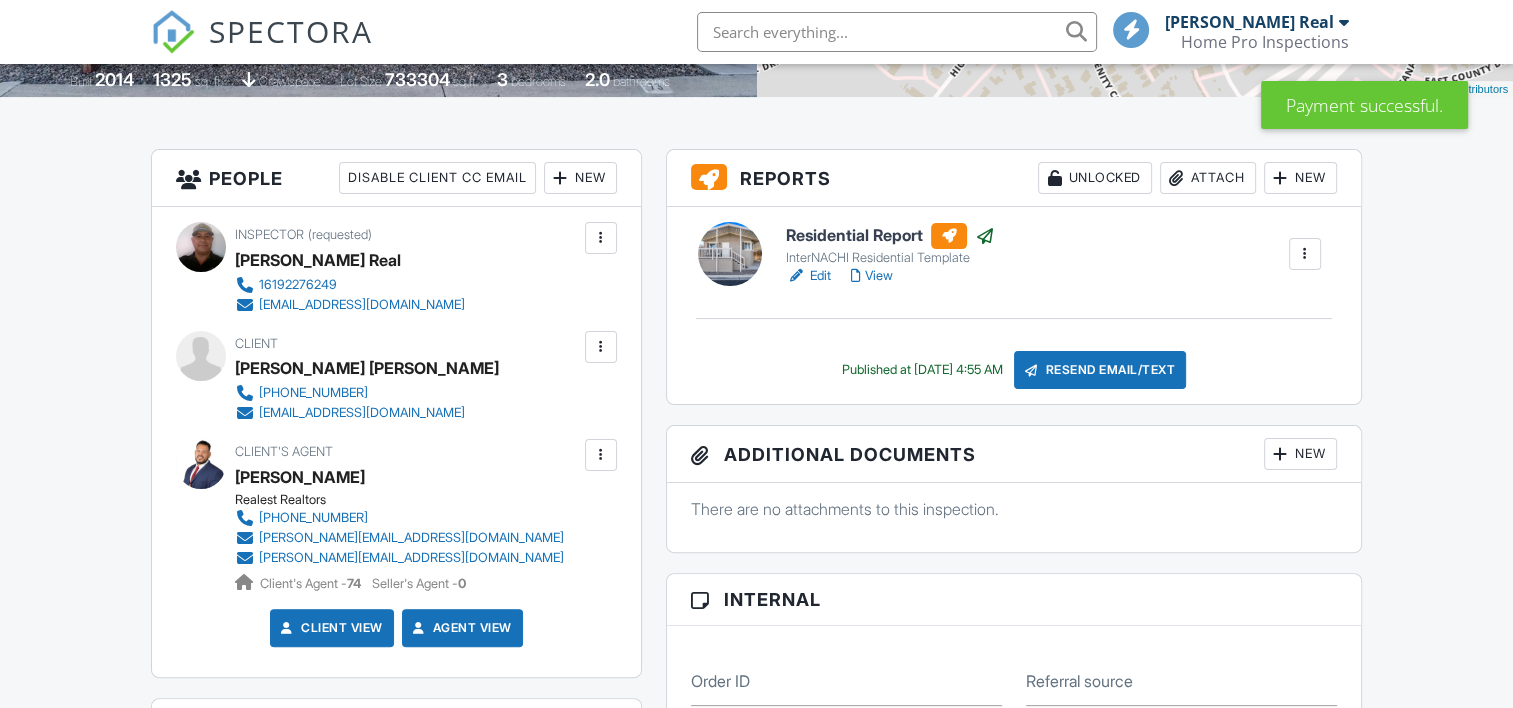 scroll, scrollTop: 500, scrollLeft: 0, axis: vertical 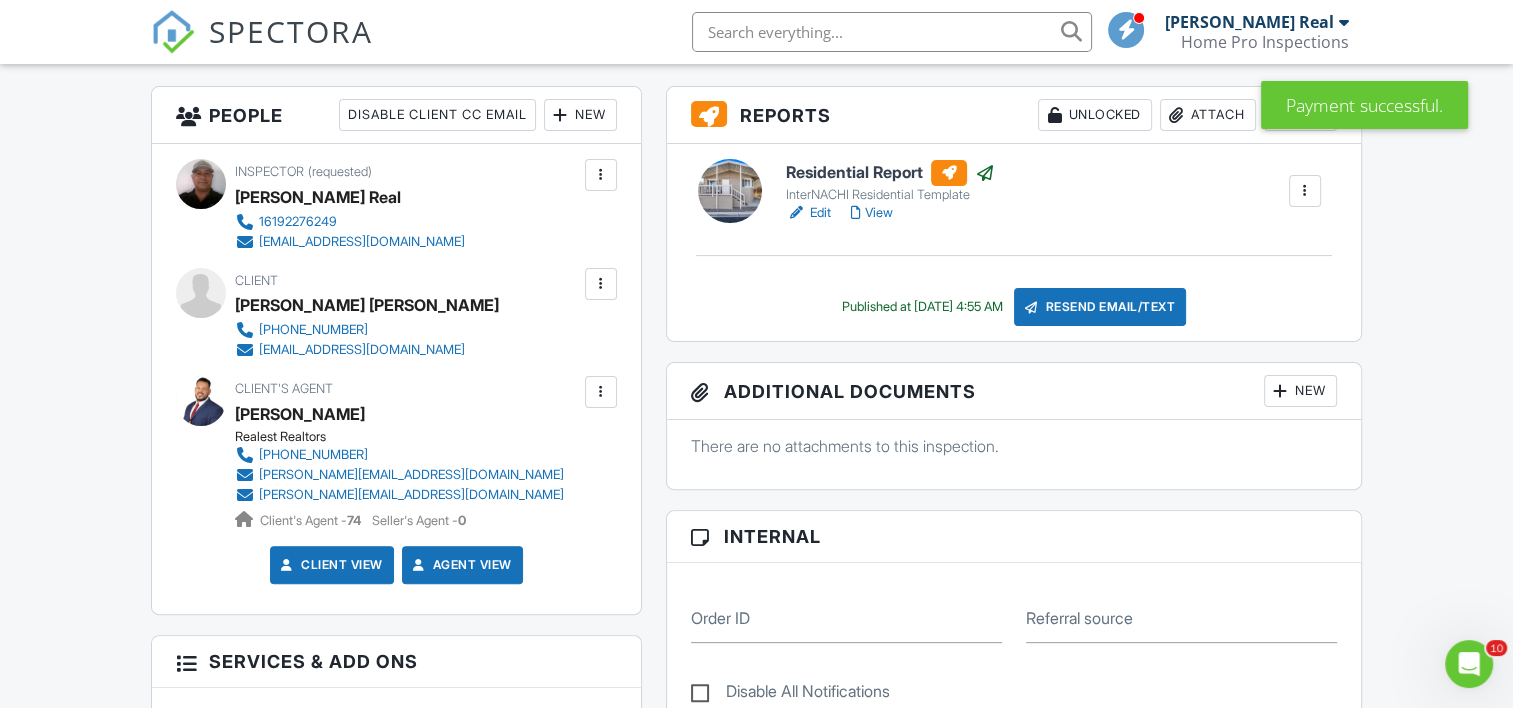 click on "Resend Email/Text" at bounding box center (1100, 307) 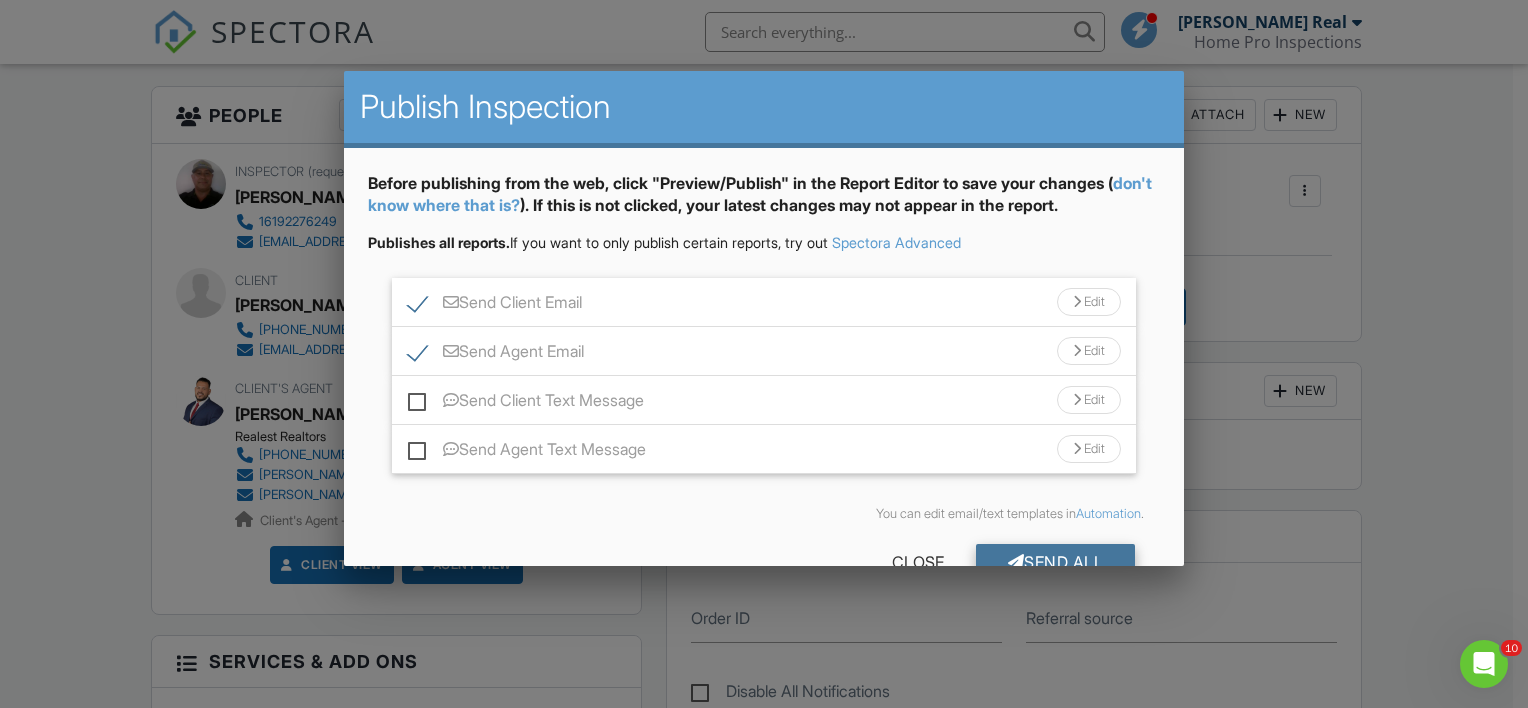 click on "Send All" at bounding box center [1056, 562] 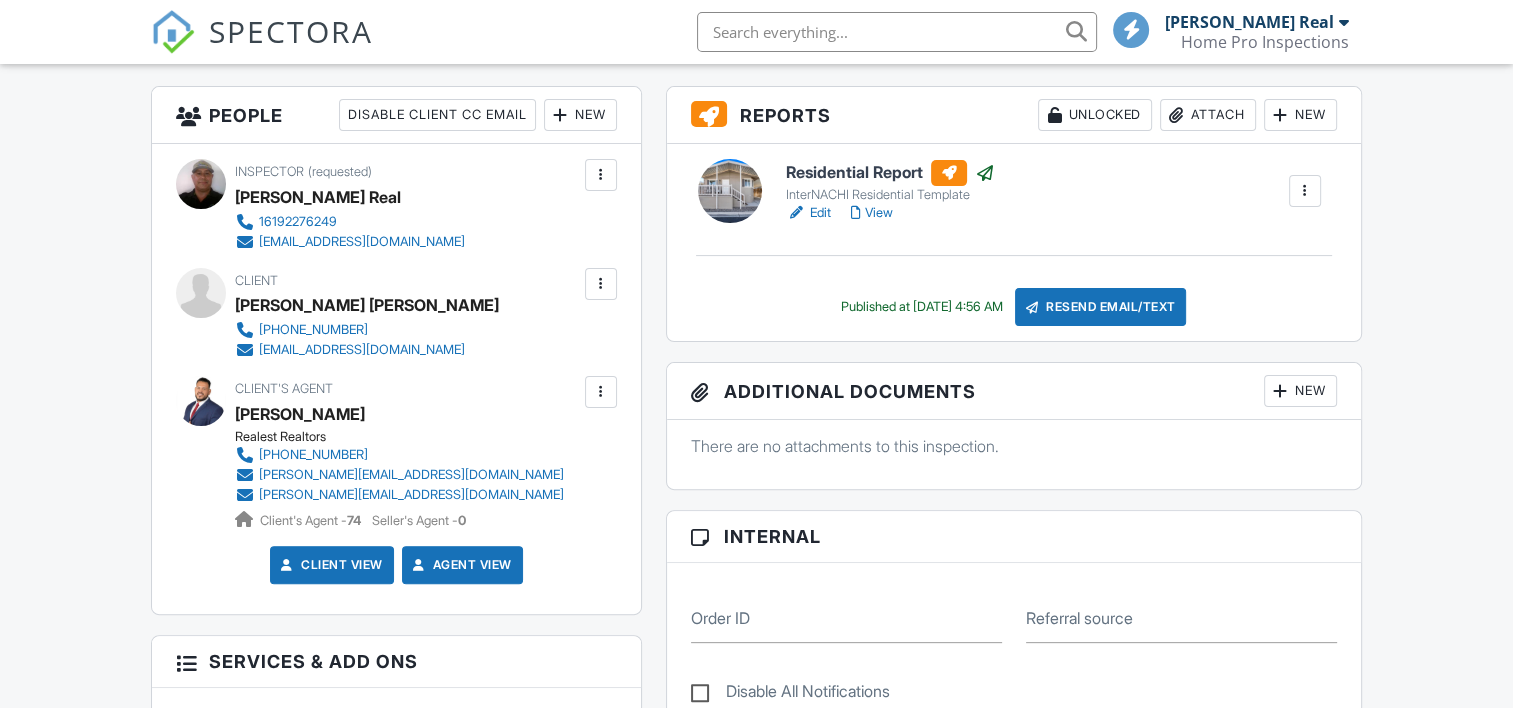 scroll, scrollTop: 0, scrollLeft: 0, axis: both 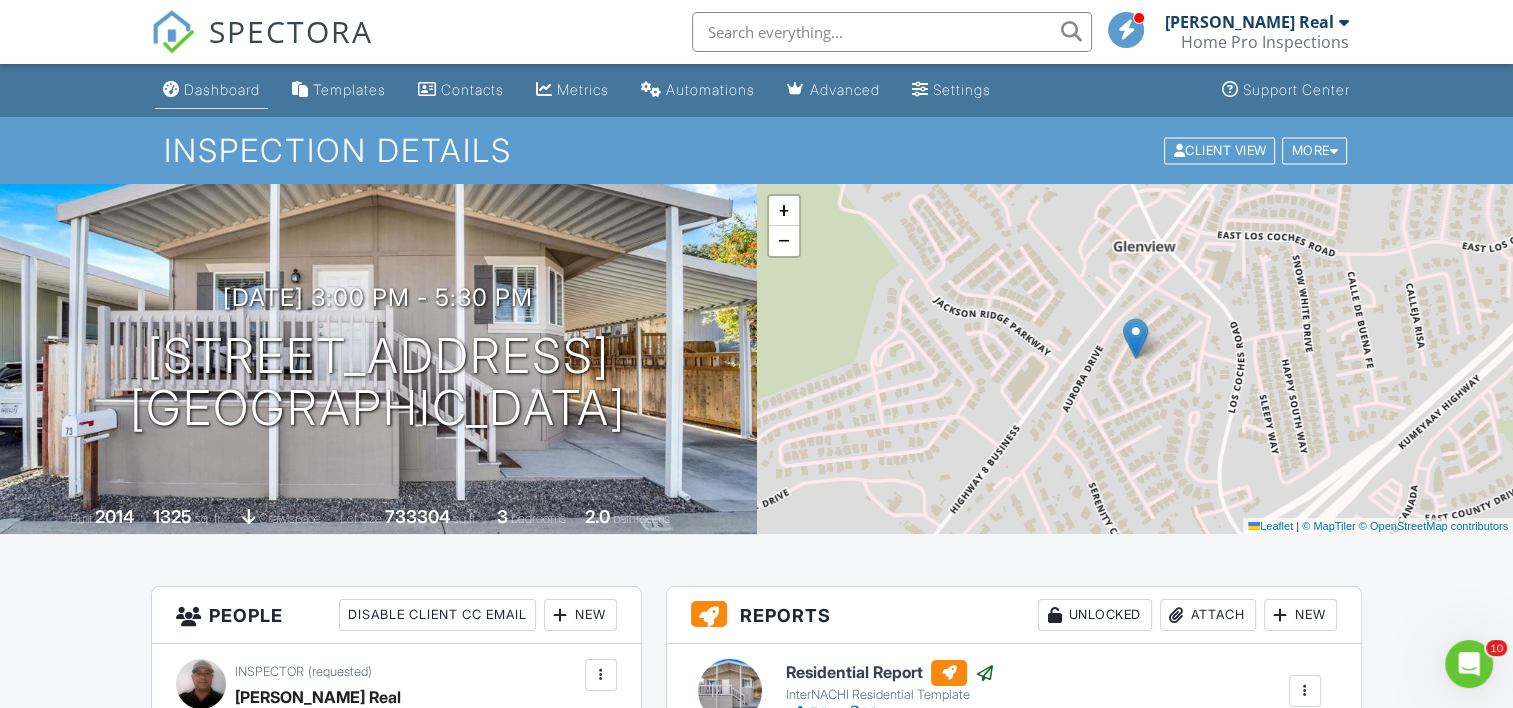 click on "Dashboard" at bounding box center (222, 89) 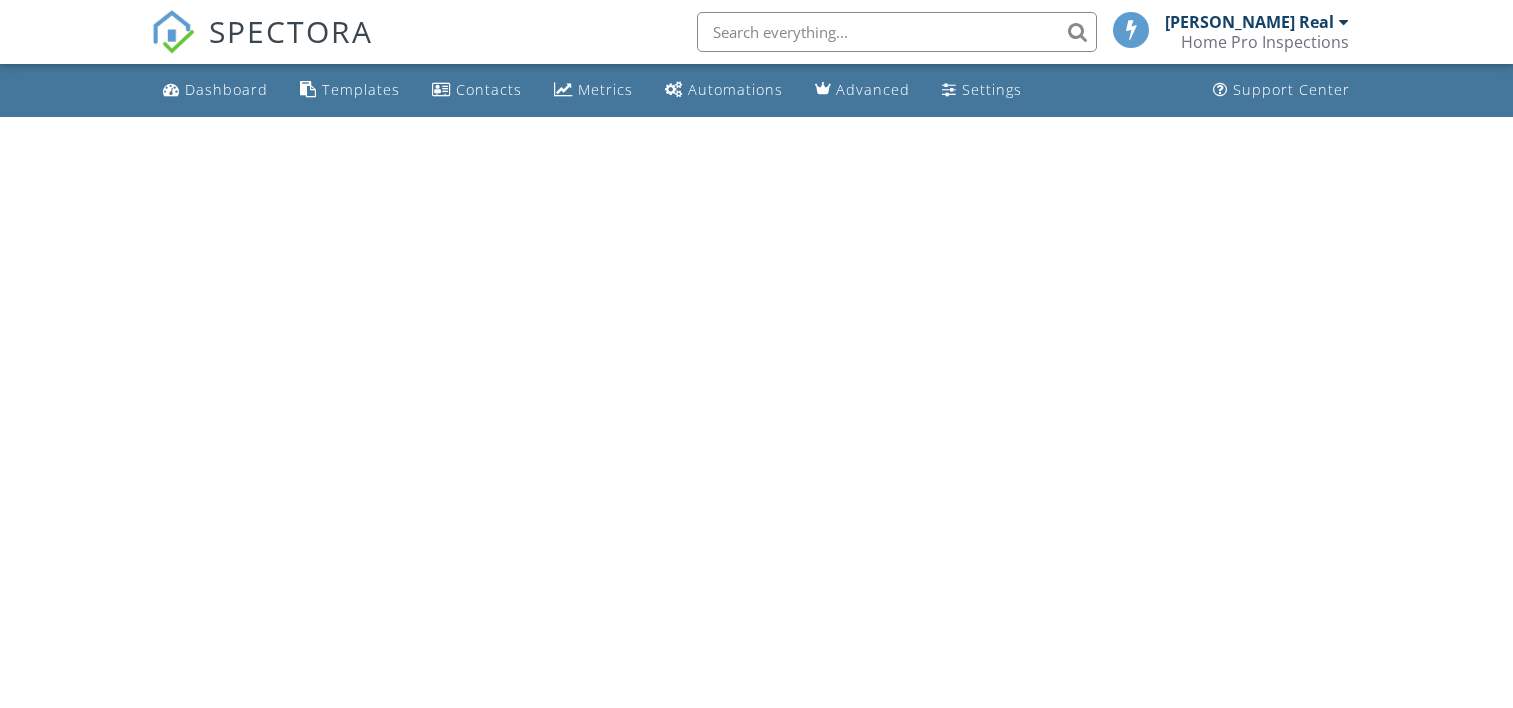 scroll, scrollTop: 0, scrollLeft: 0, axis: both 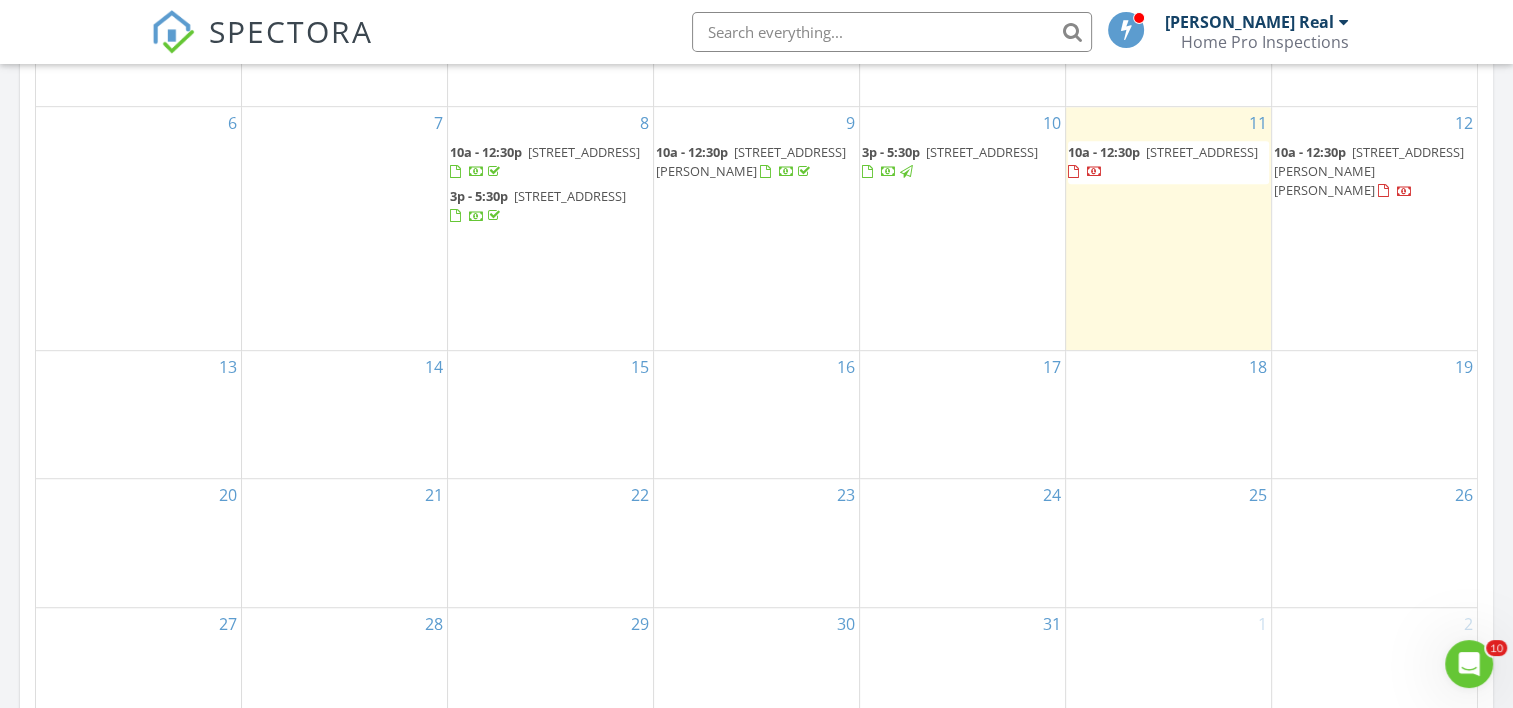 click on "15" at bounding box center (550, 415) 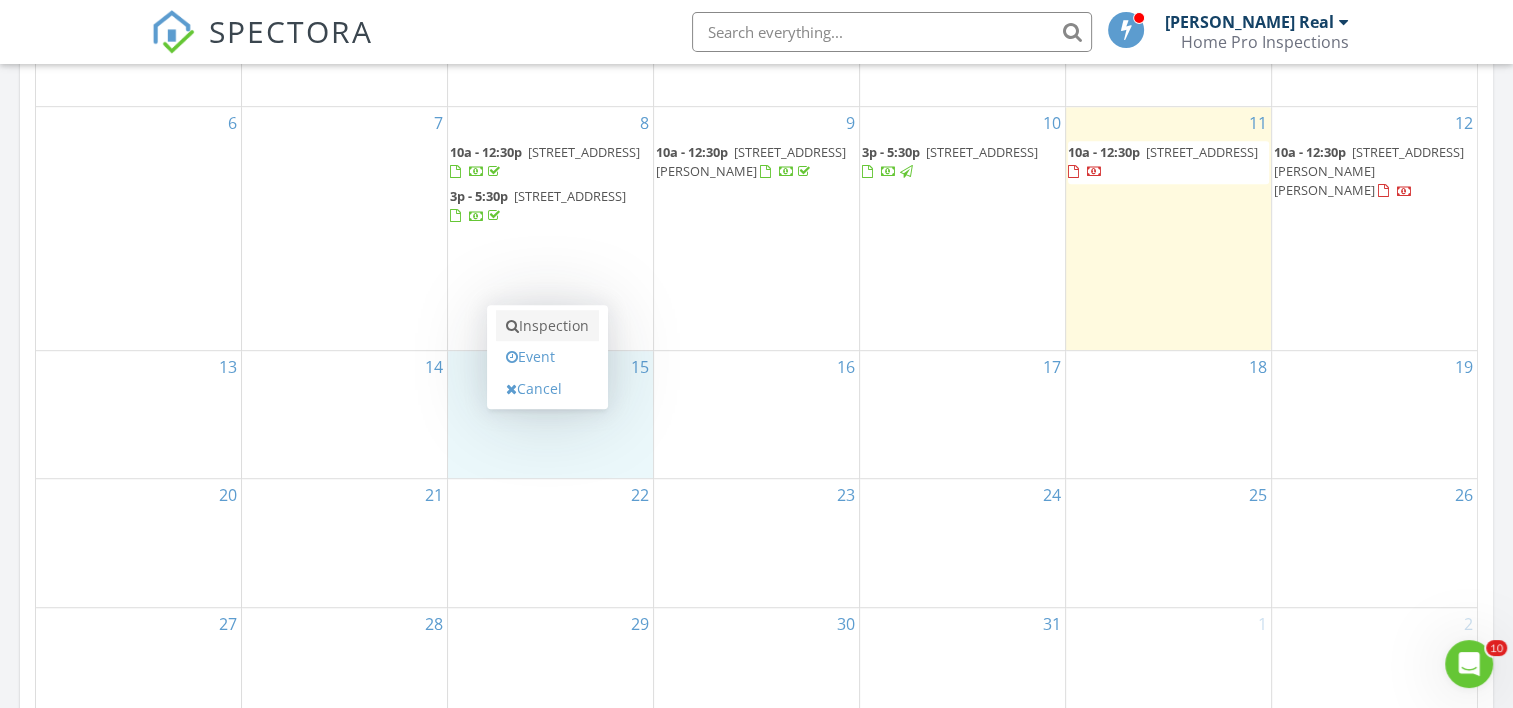 click on "Inspection" at bounding box center (547, 326) 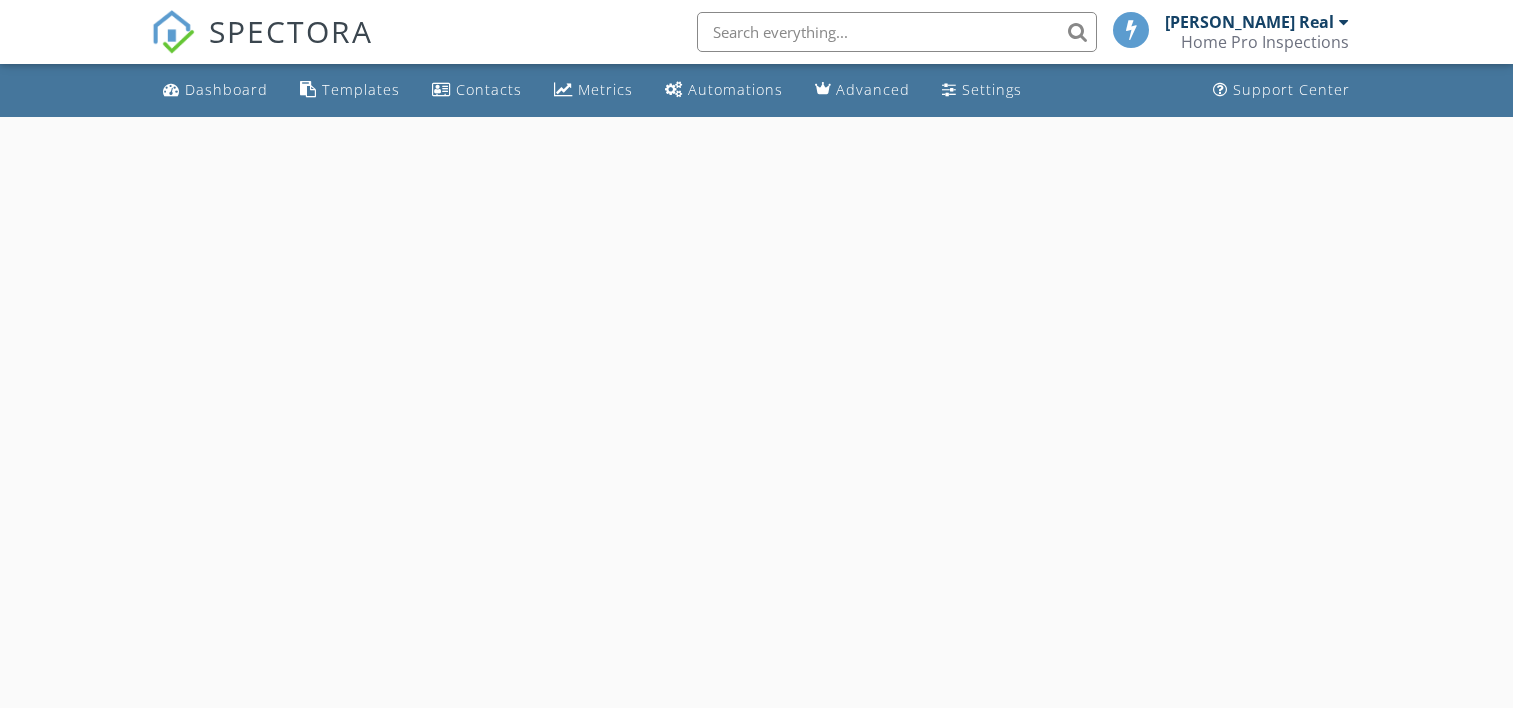 scroll, scrollTop: 0, scrollLeft: 0, axis: both 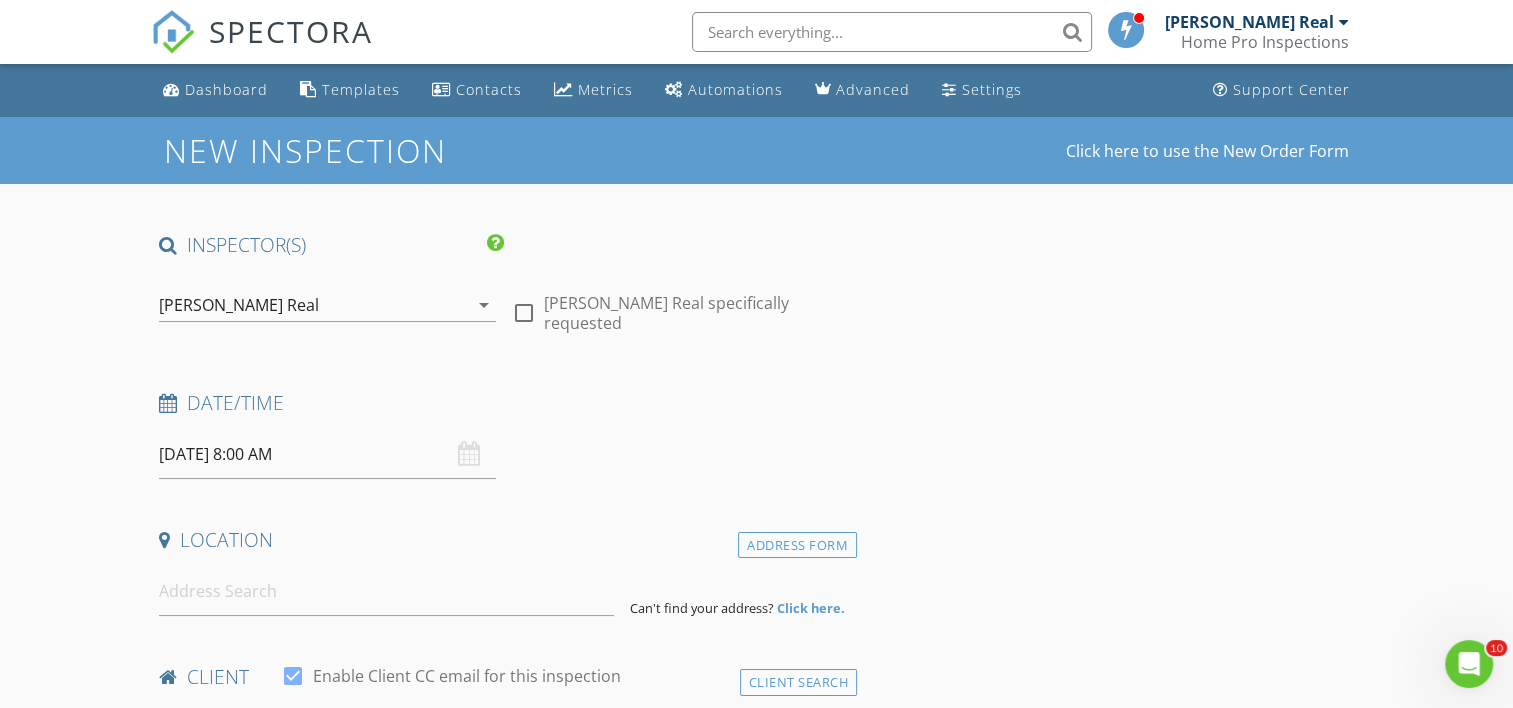 click at bounding box center [524, 313] 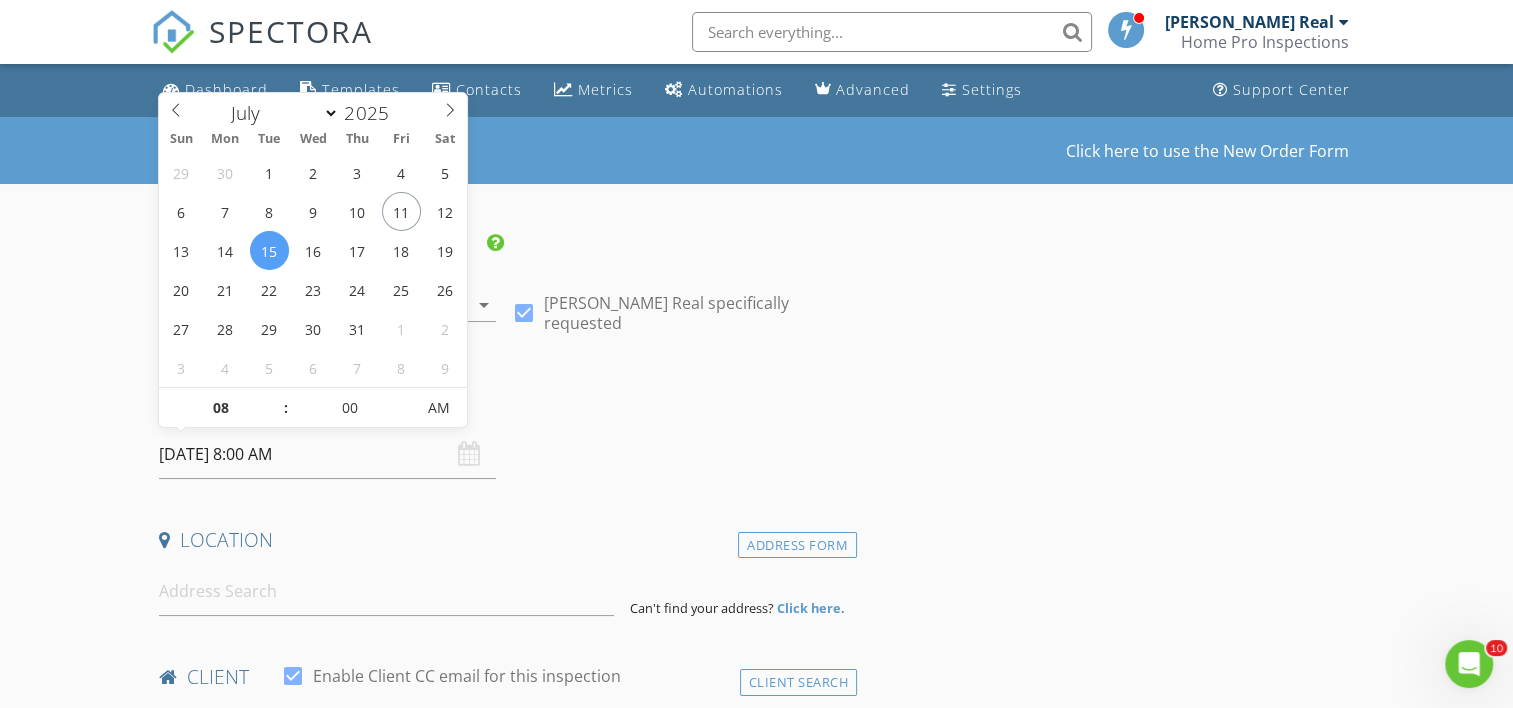 click on "[DATE] 8:00 AM" at bounding box center (327, 454) 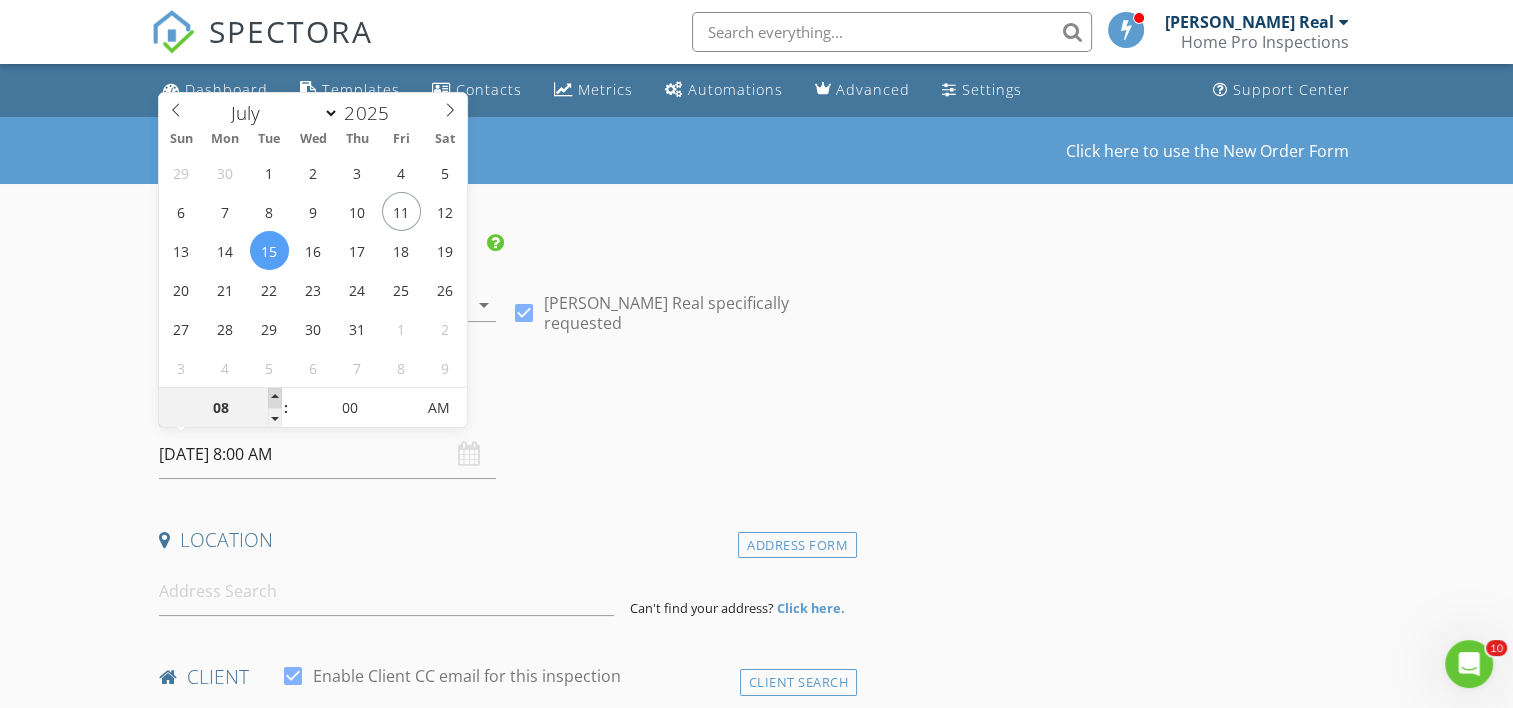 type on "09" 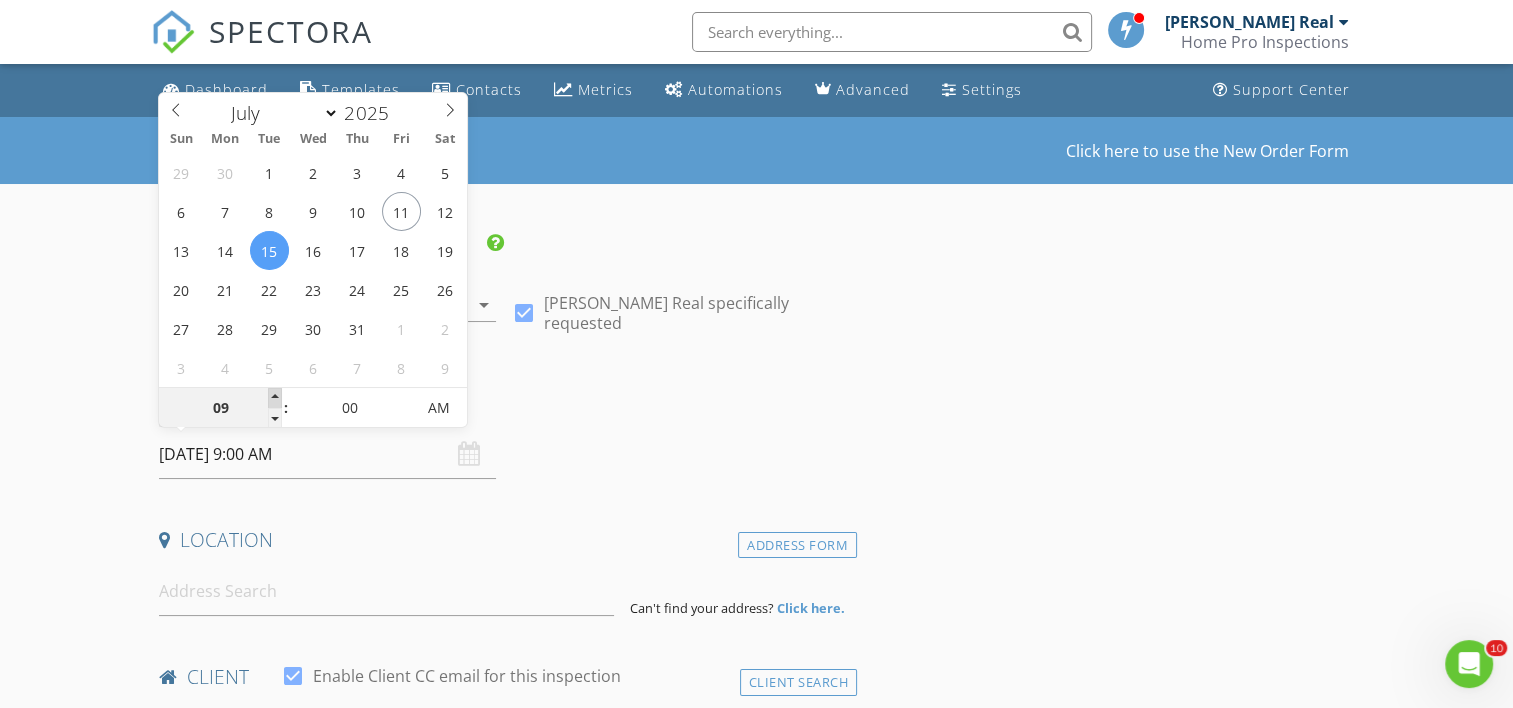 click at bounding box center (275, 398) 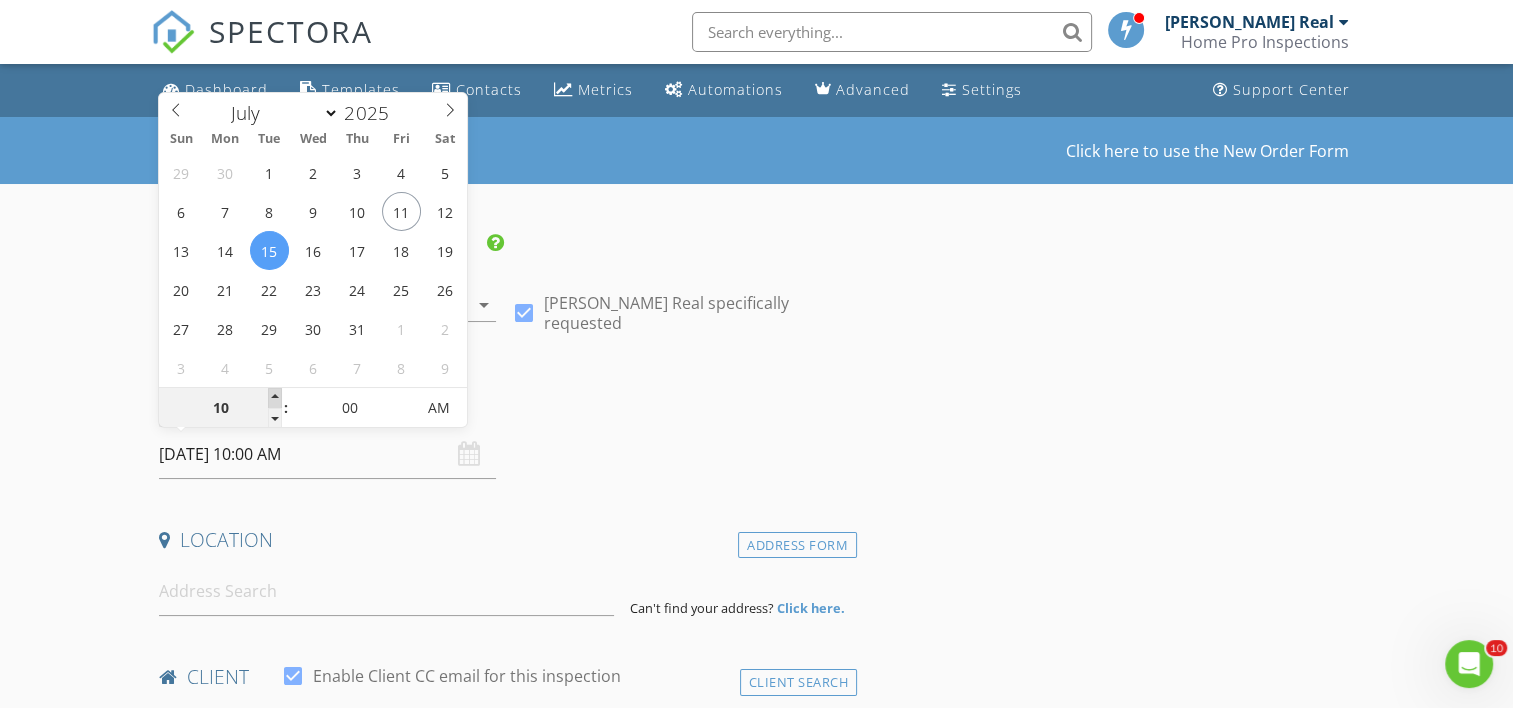 click at bounding box center [275, 398] 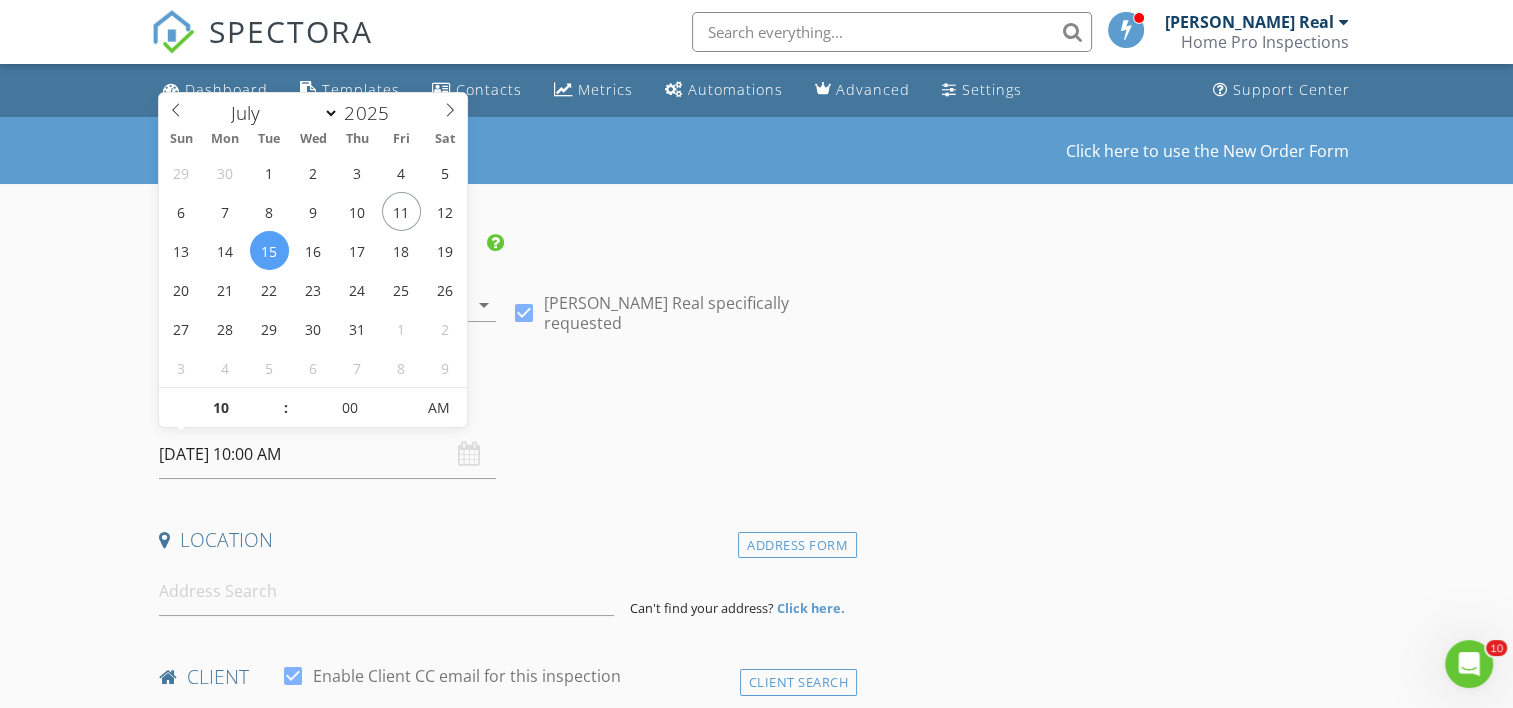 click on "Date/Time" at bounding box center [504, 403] 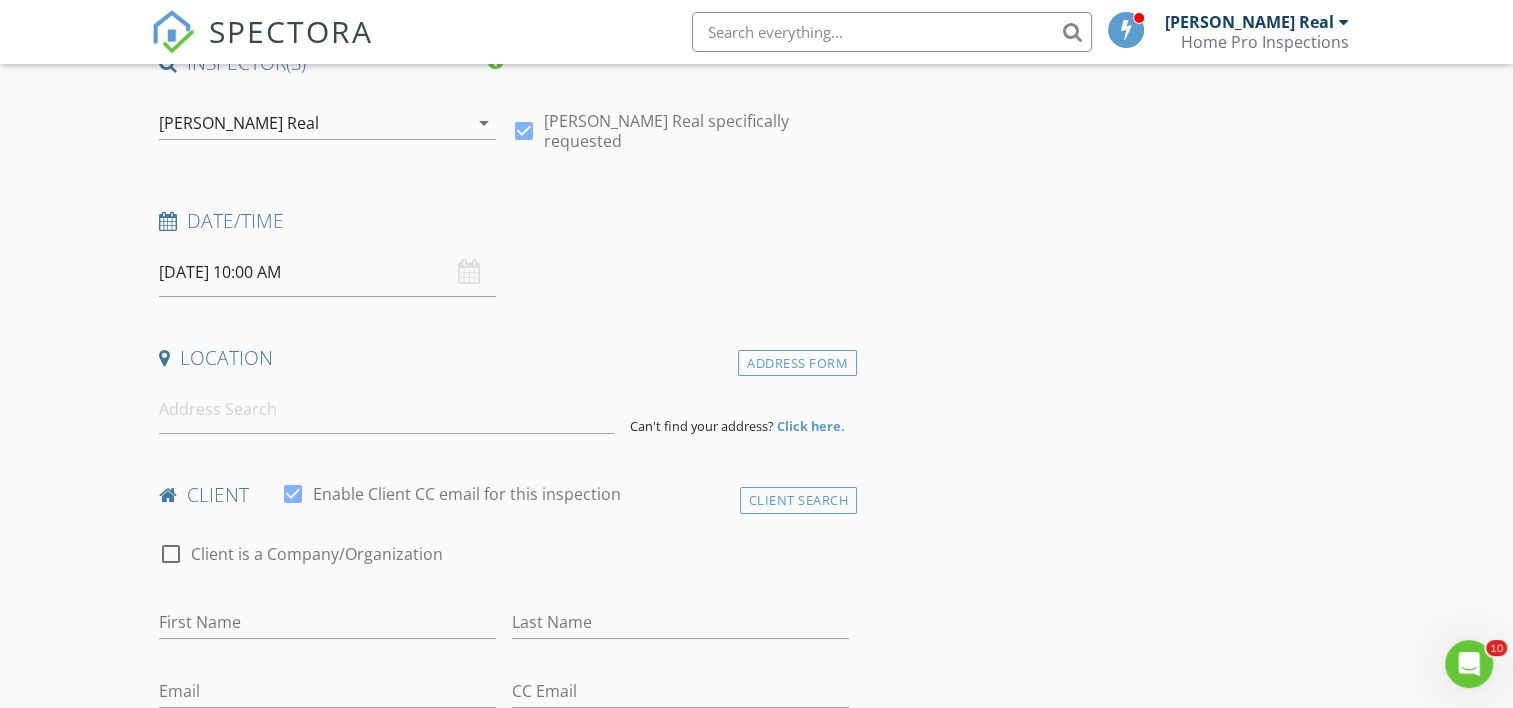 scroll, scrollTop: 200, scrollLeft: 0, axis: vertical 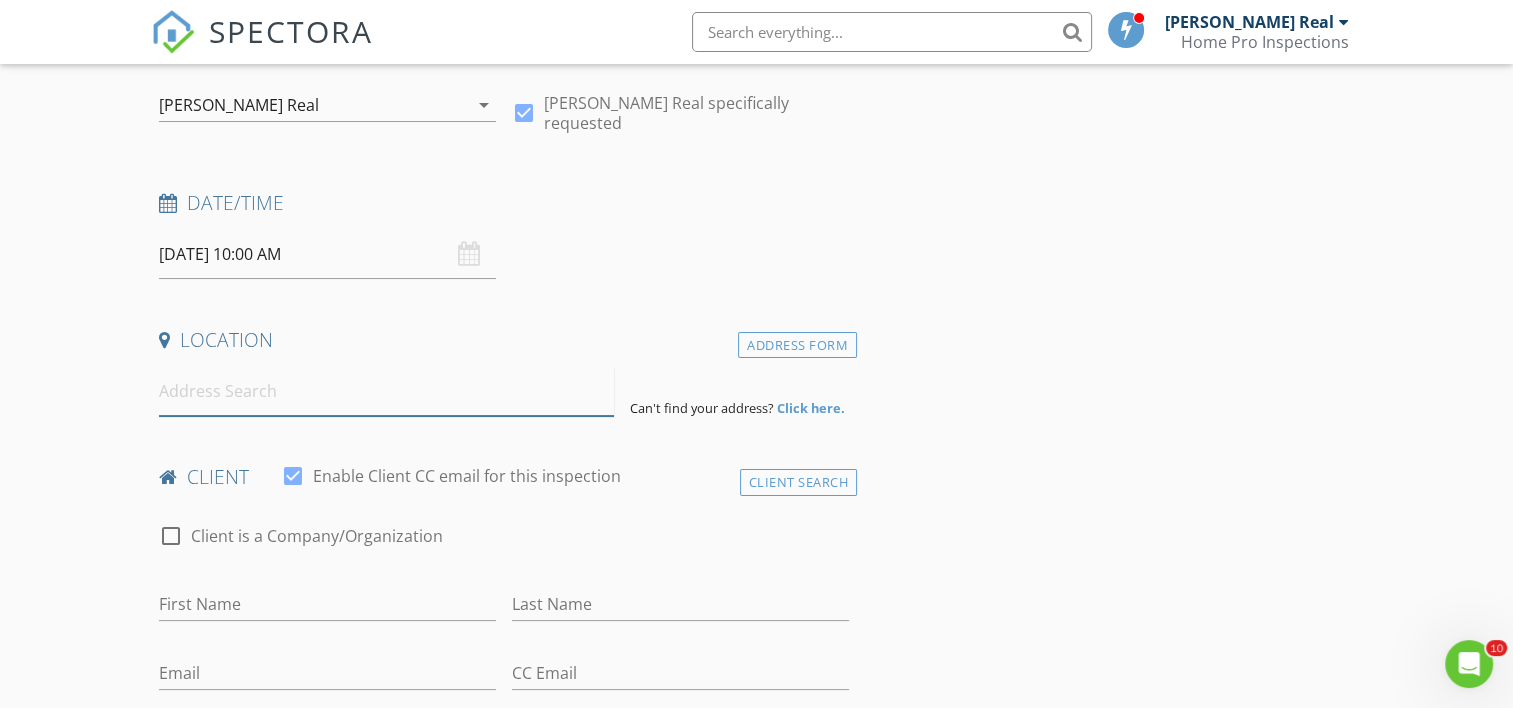 click at bounding box center [386, 391] 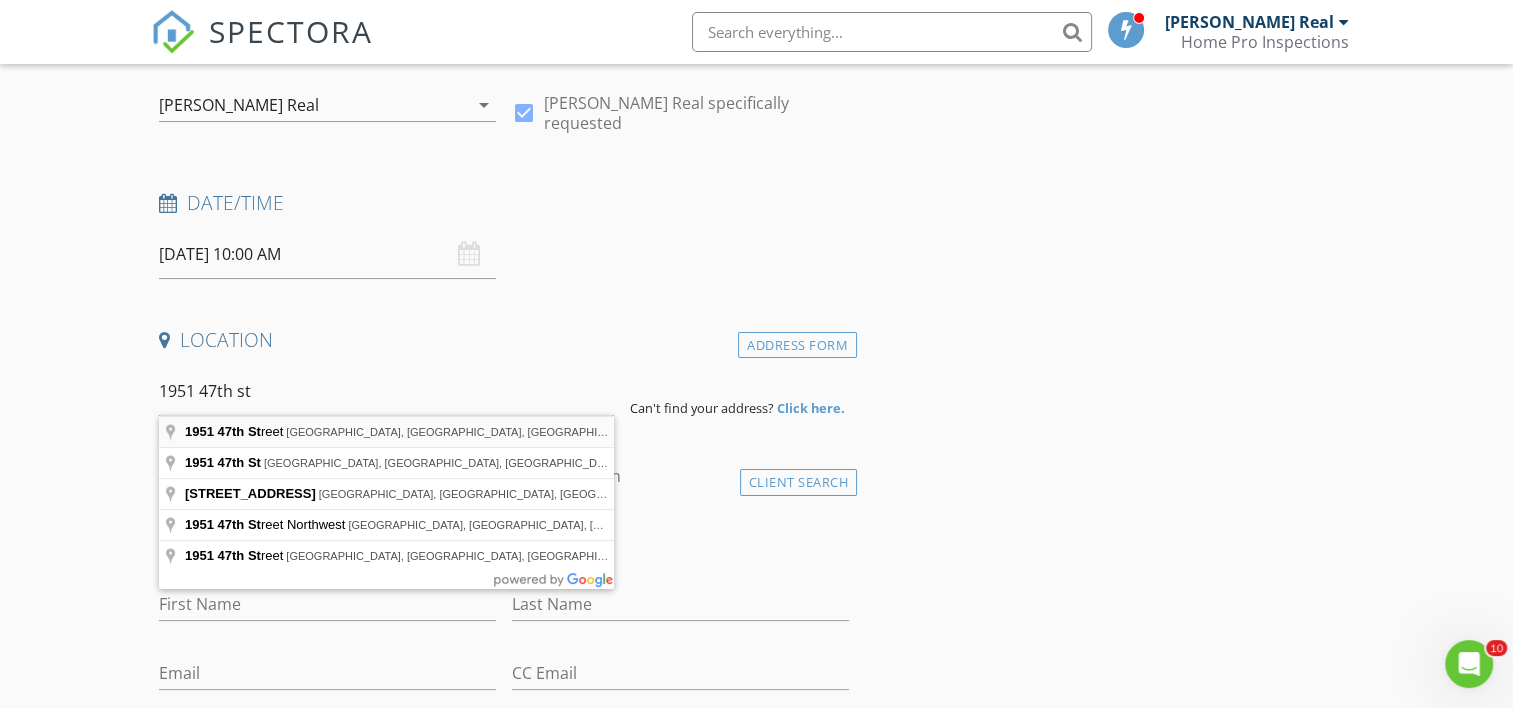 type on "1951 47th Street, San Diego, CA, USA" 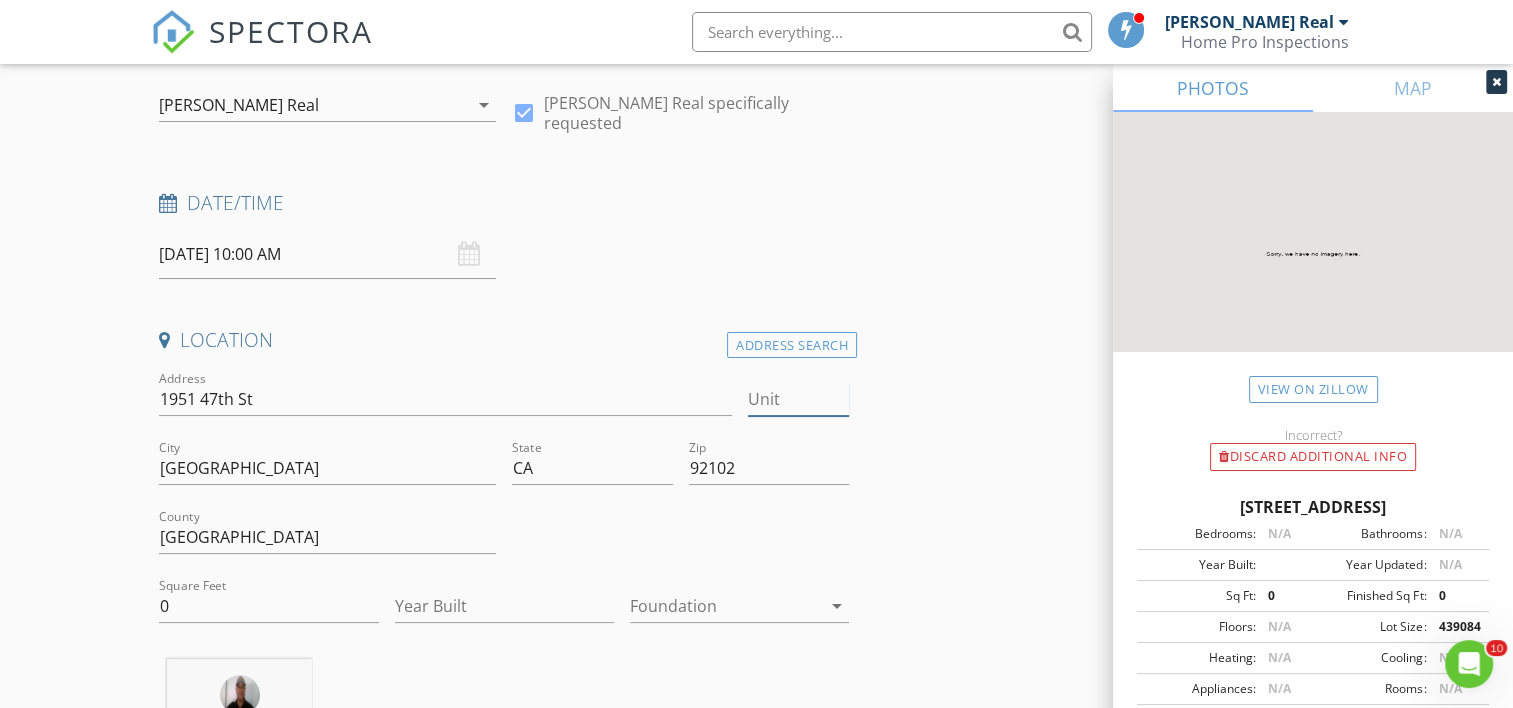 click on "Unit" at bounding box center (799, 399) 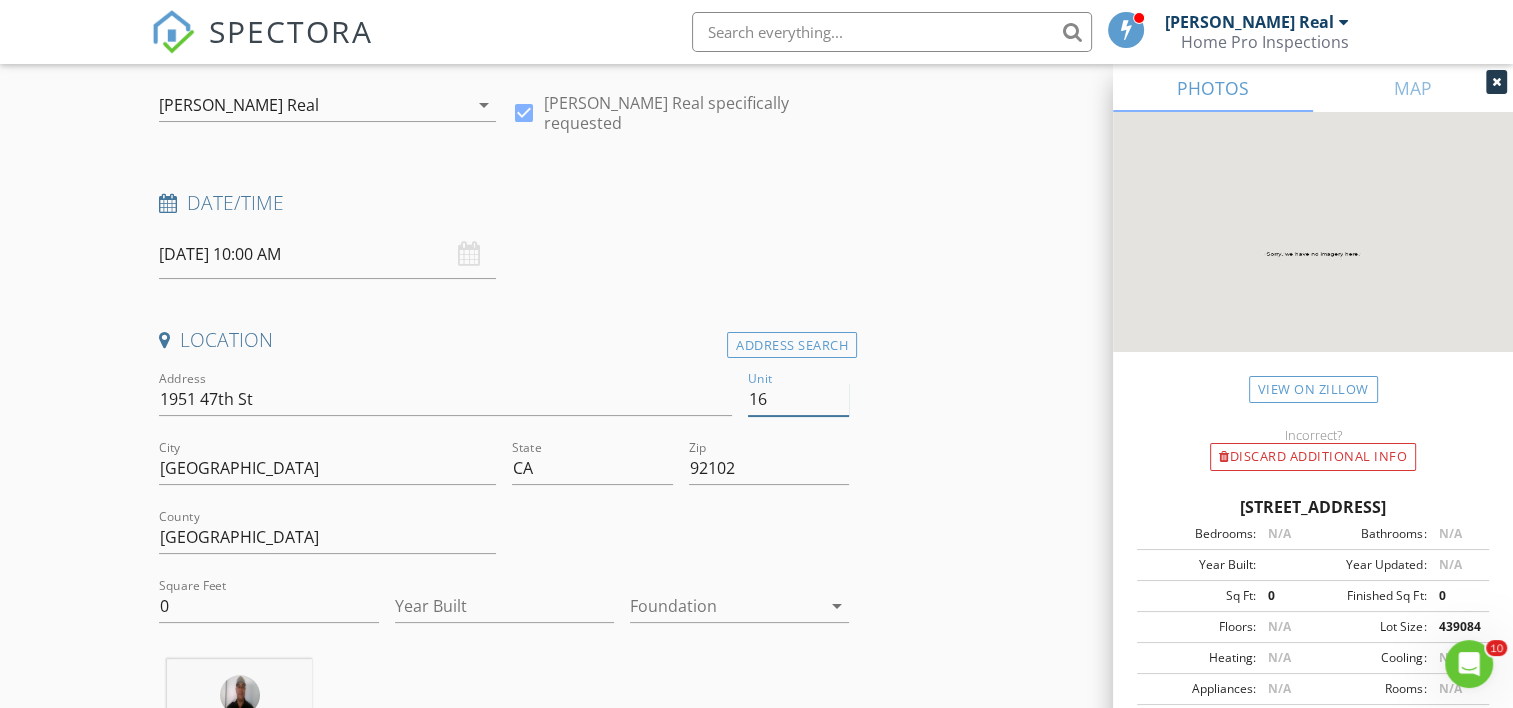 type on "163" 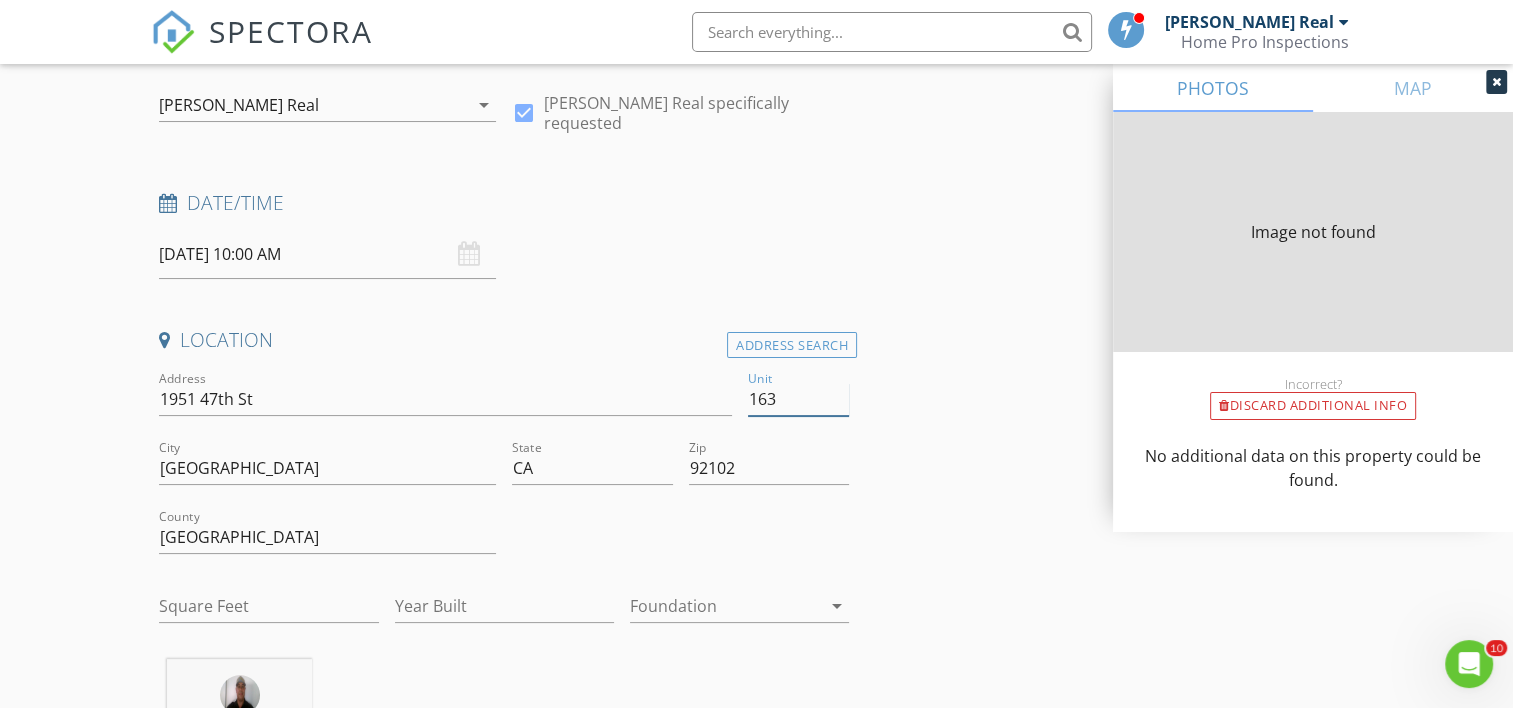 type on "1563" 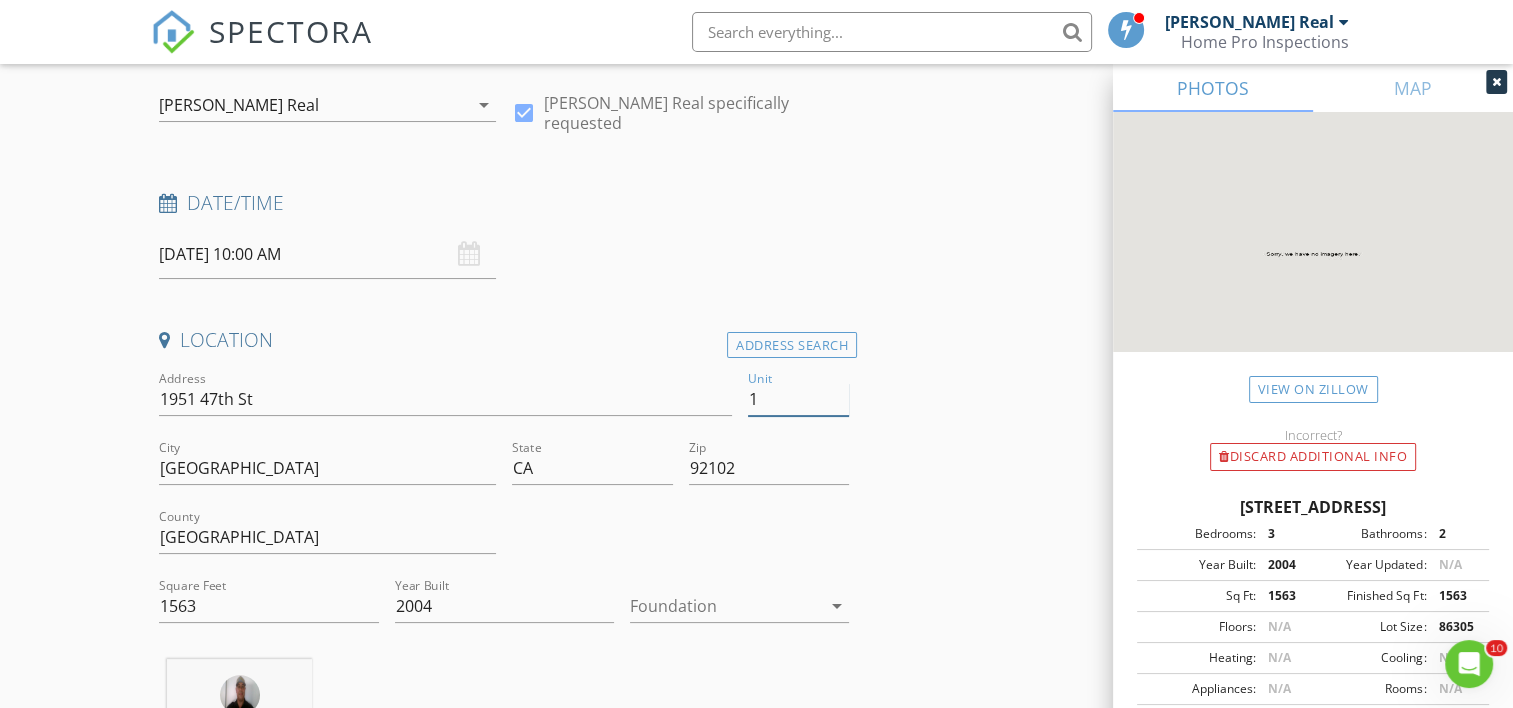 type on "13" 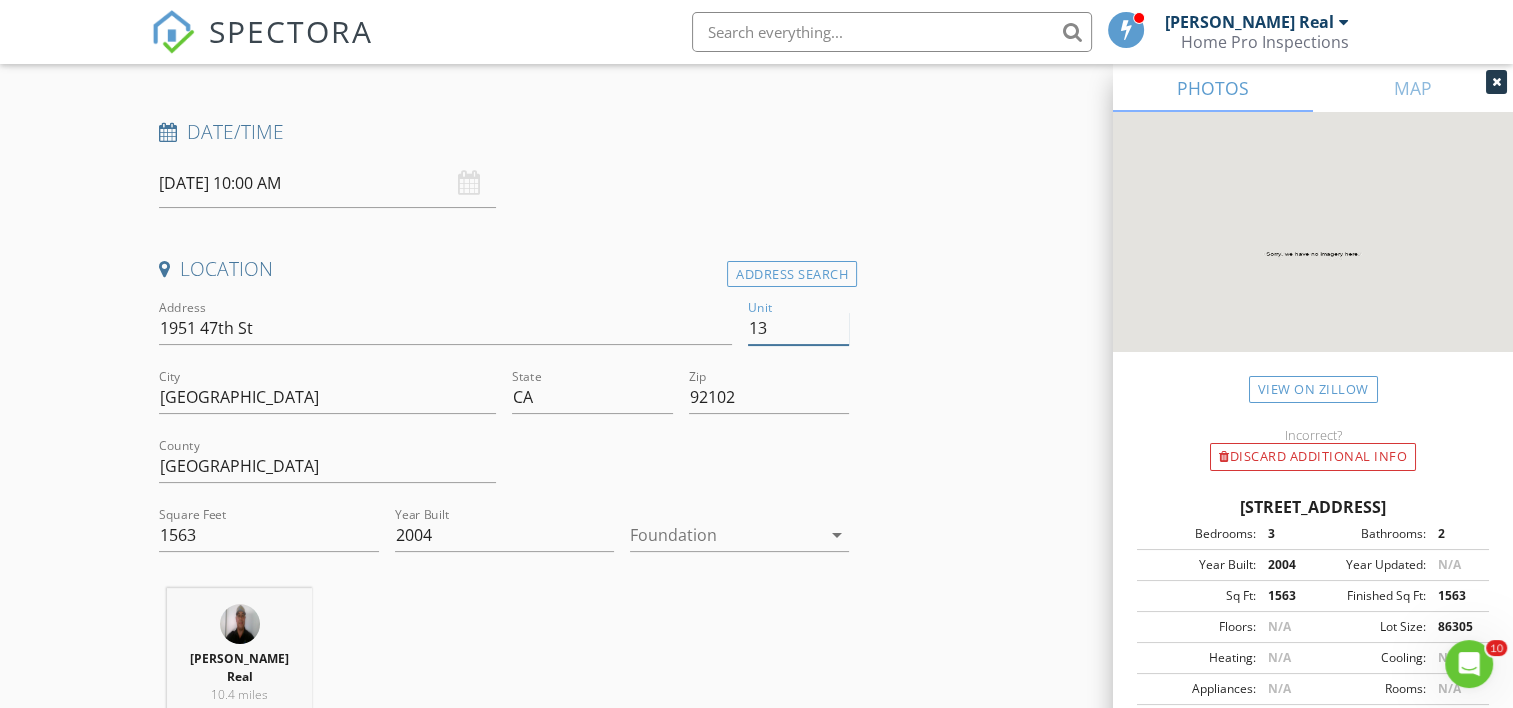 type 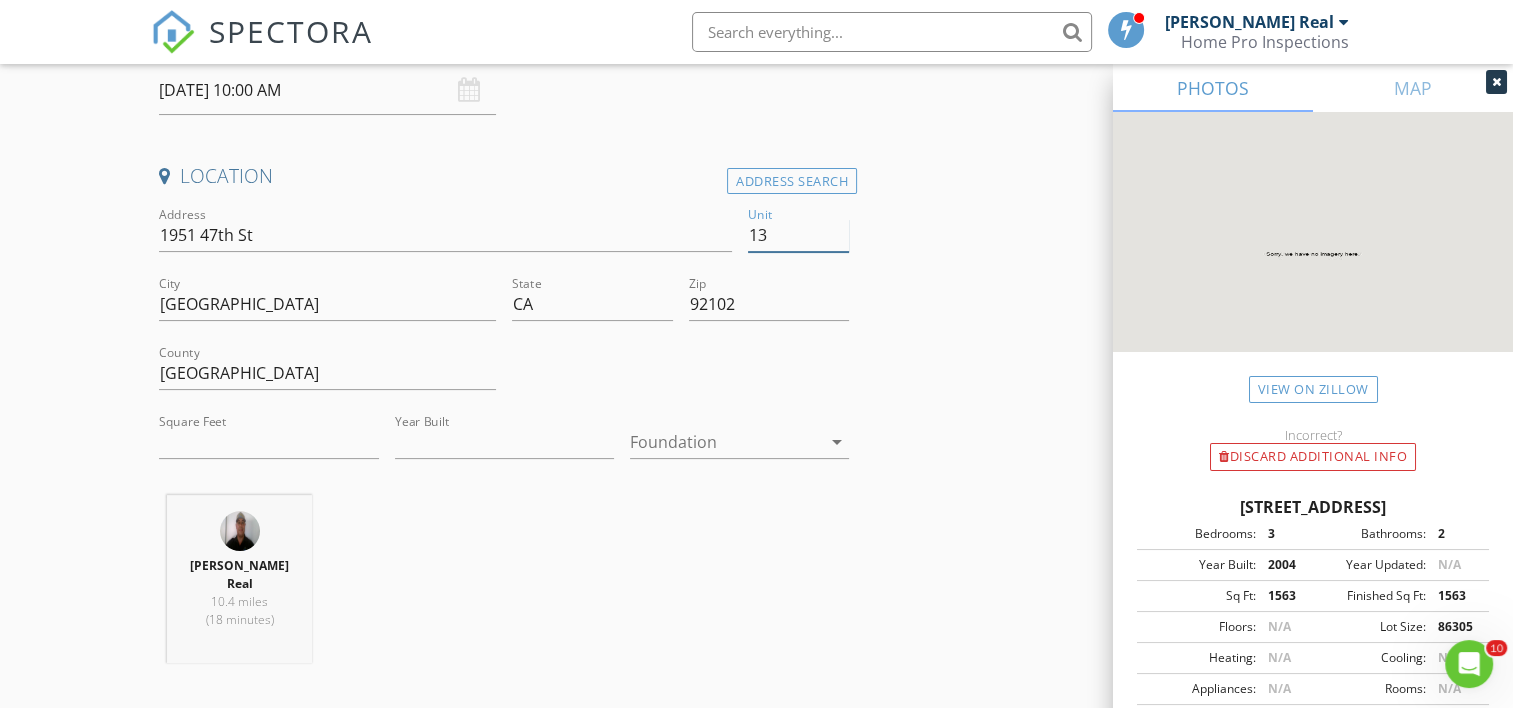 scroll, scrollTop: 400, scrollLeft: 0, axis: vertical 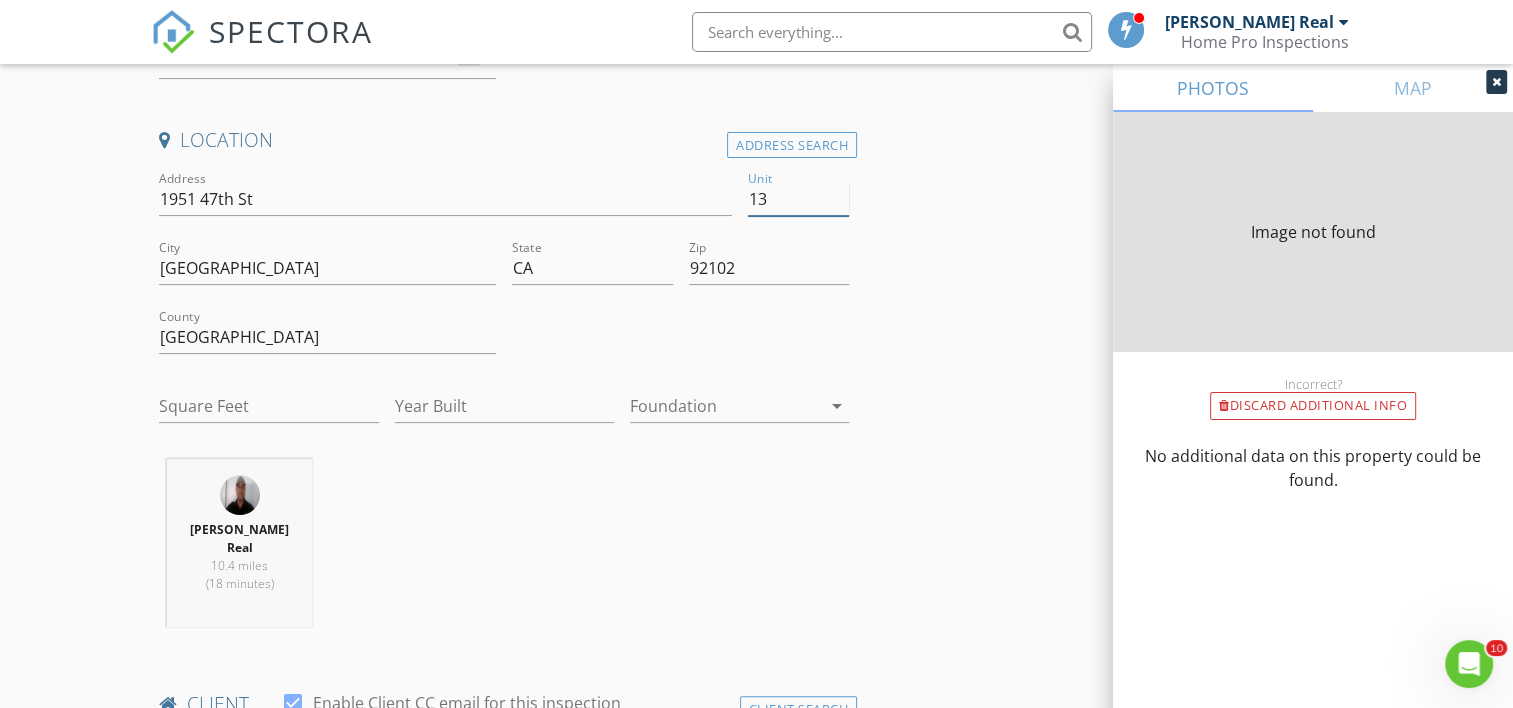 type on "933" 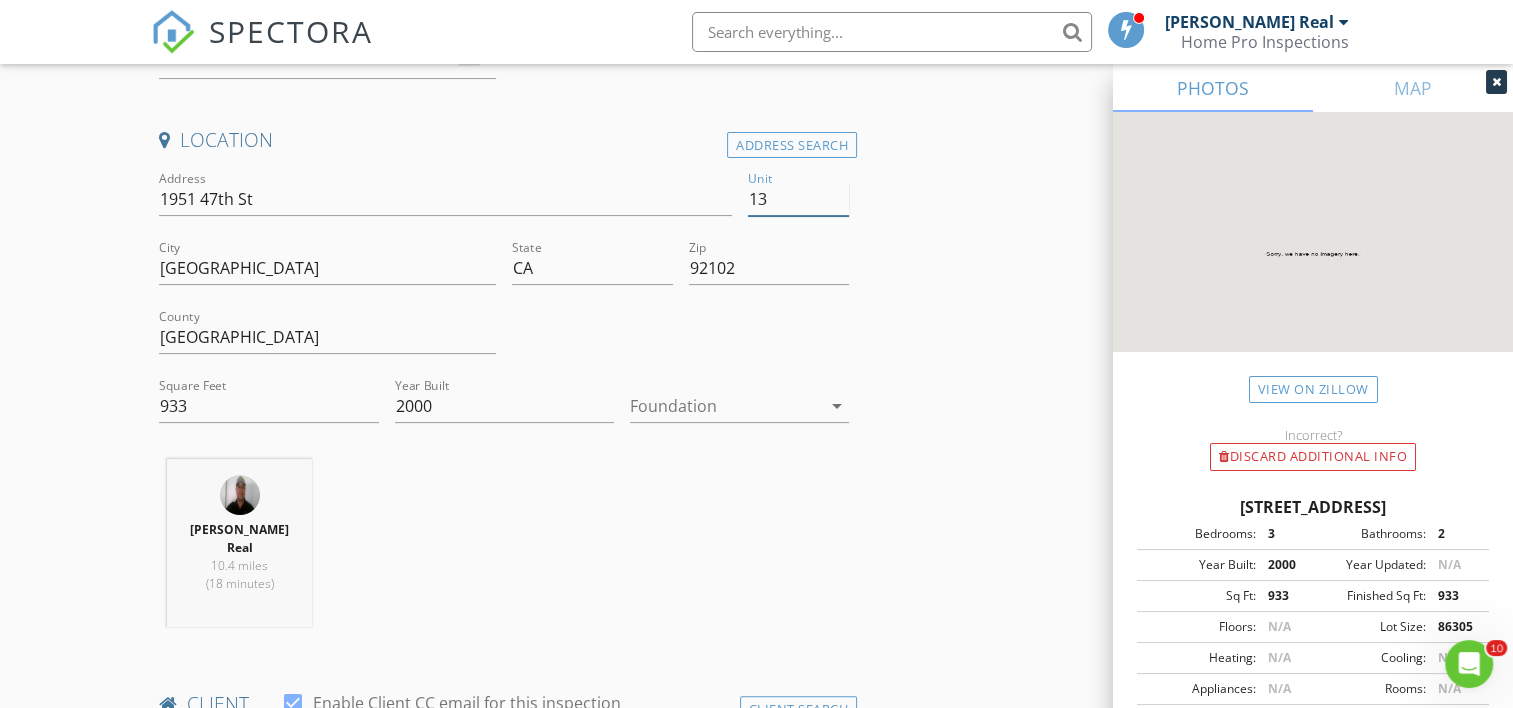 type on "13" 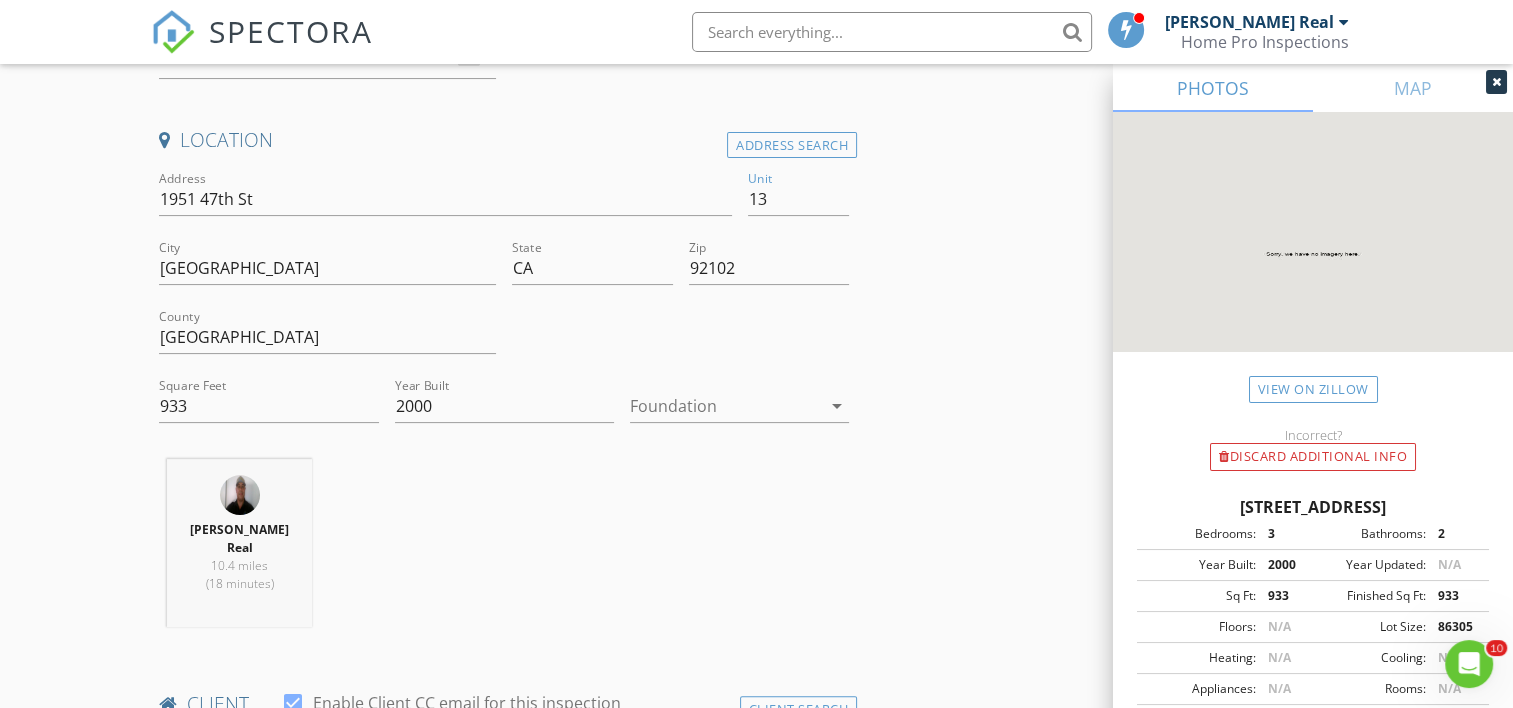 click on "arrow_drop_down" at bounding box center [837, 406] 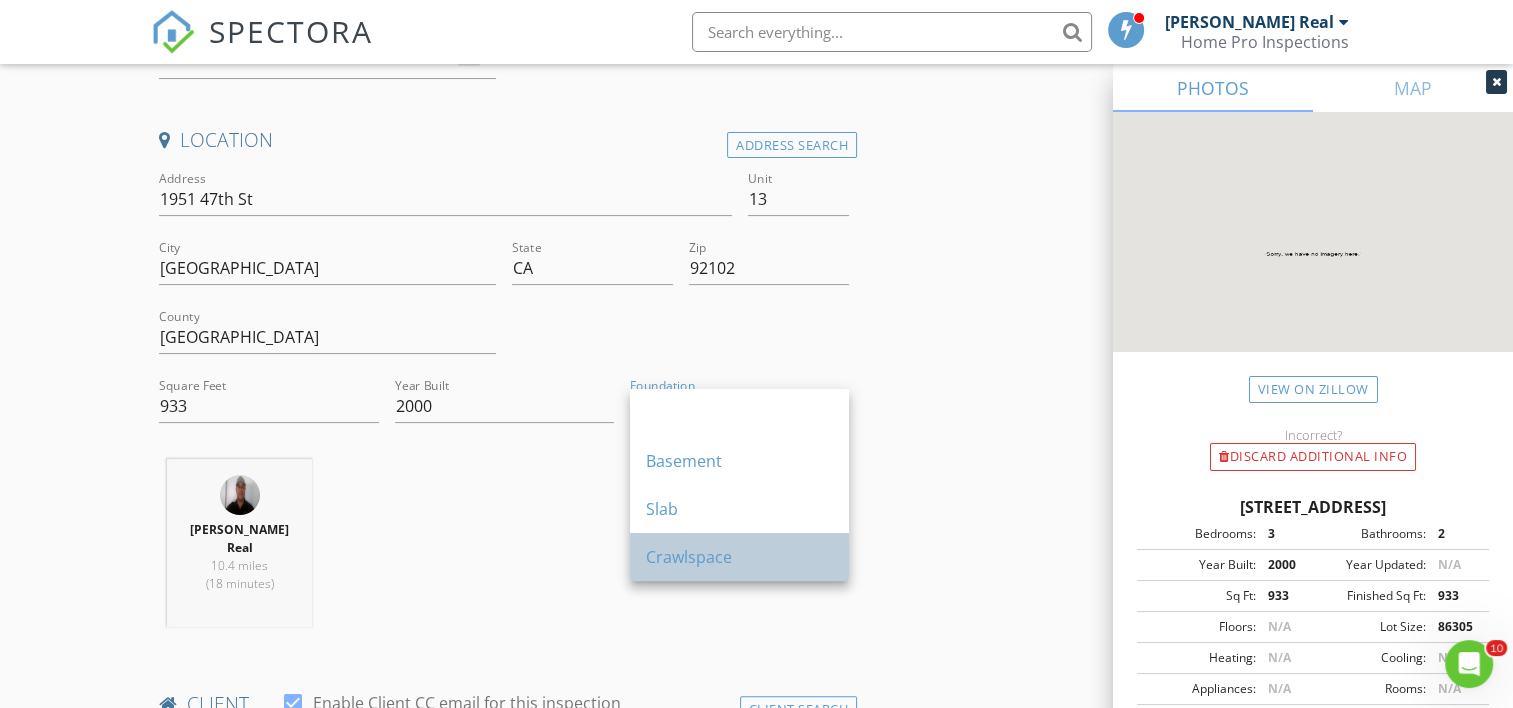 click on "Crawlspace" at bounding box center [739, 557] 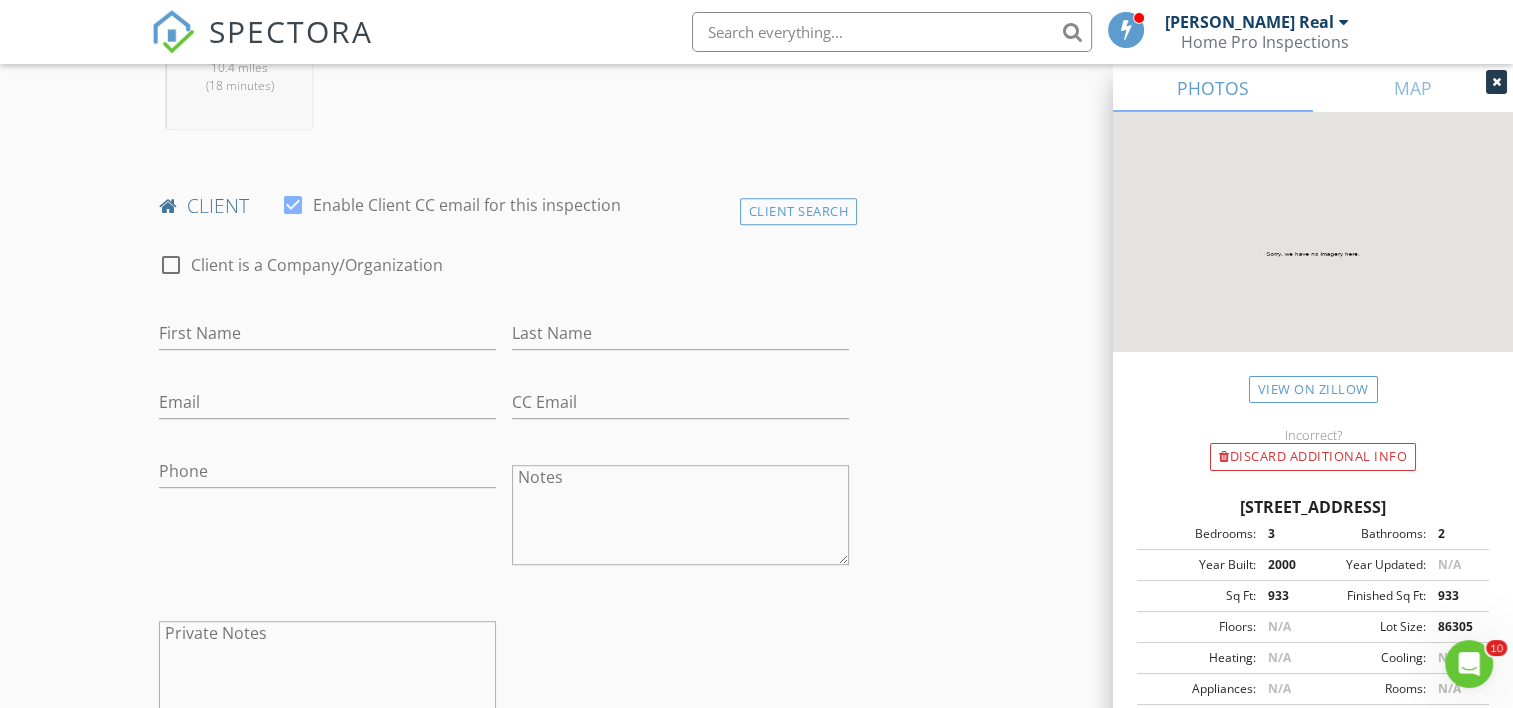 scroll, scrollTop: 900, scrollLeft: 0, axis: vertical 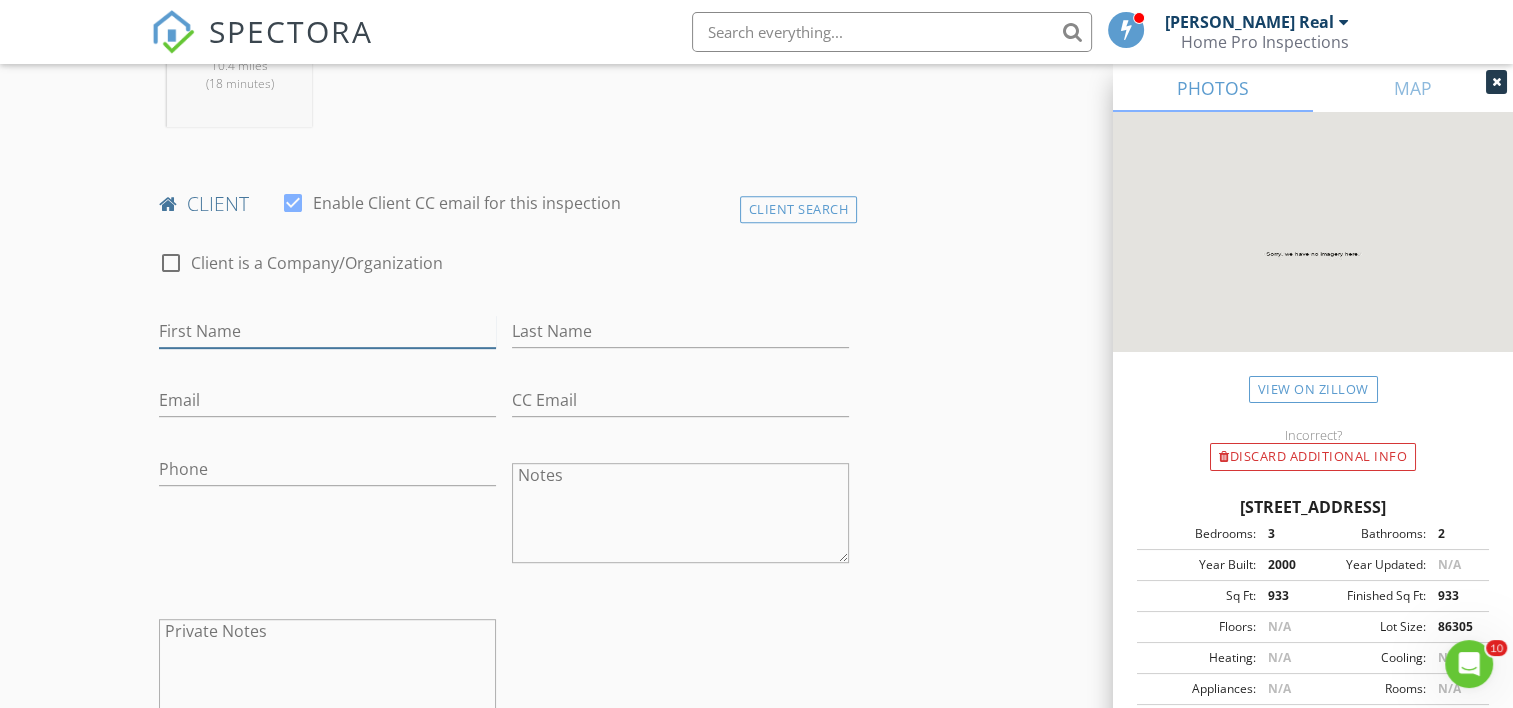 click on "First Name" at bounding box center (327, 331) 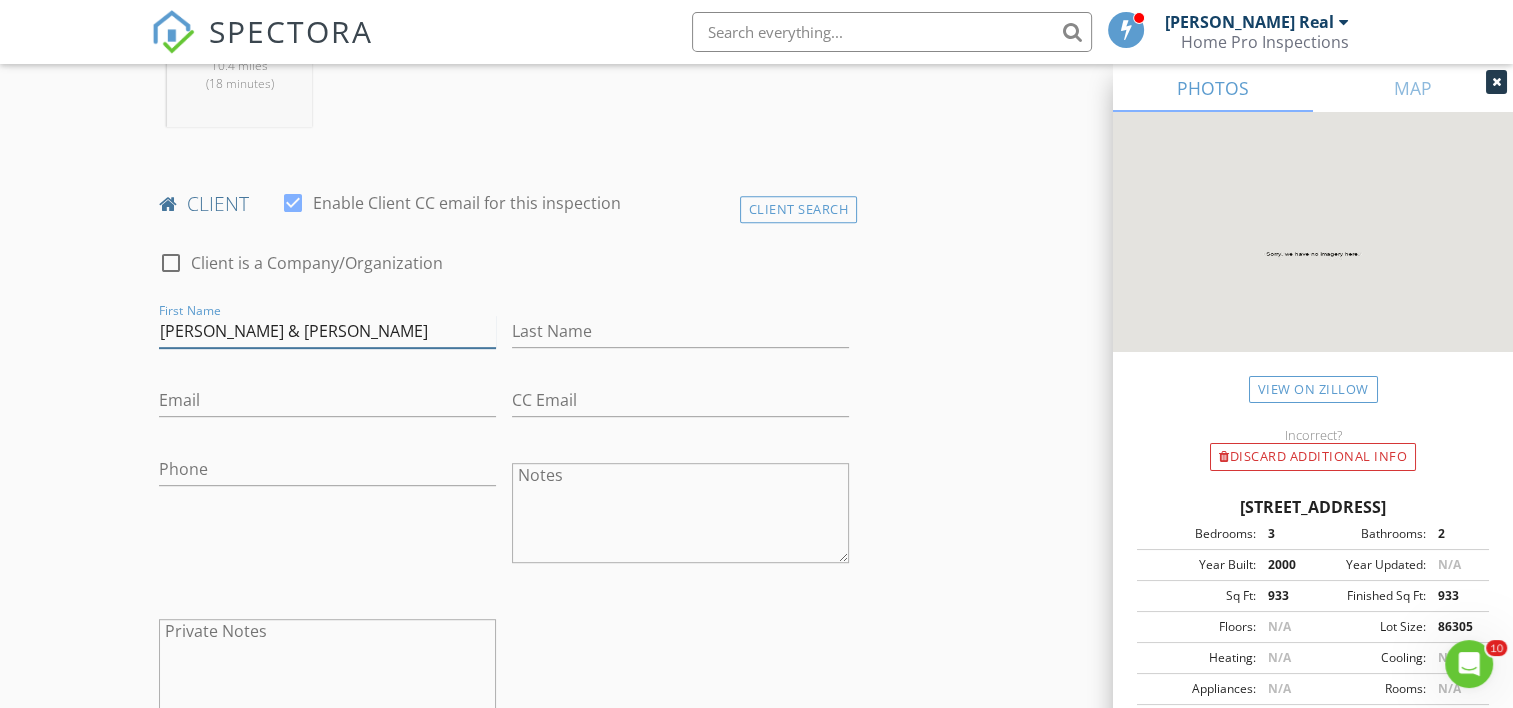 type on "Sergio & beatriz" 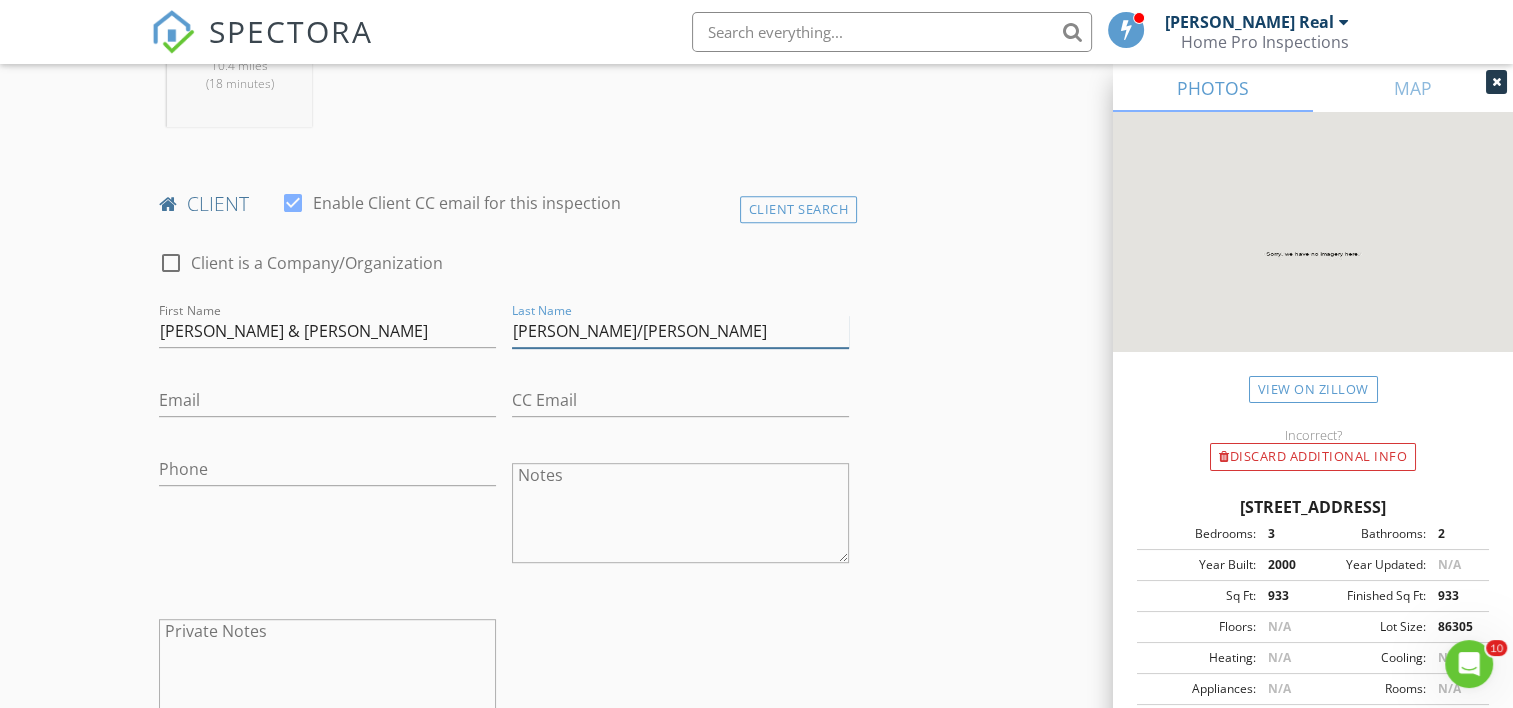 type on "Rodriguez/Meza" 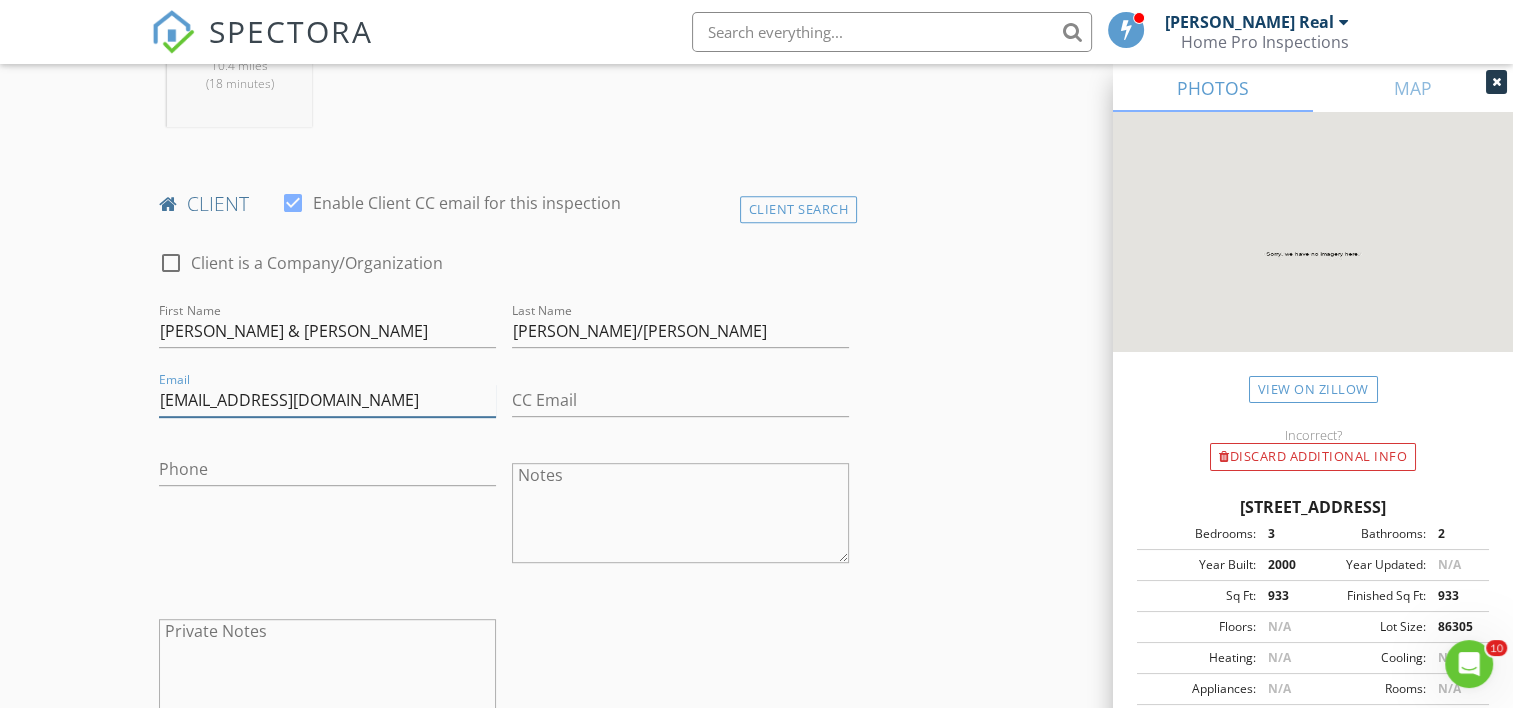 type on "sheko6225@gmail.com" 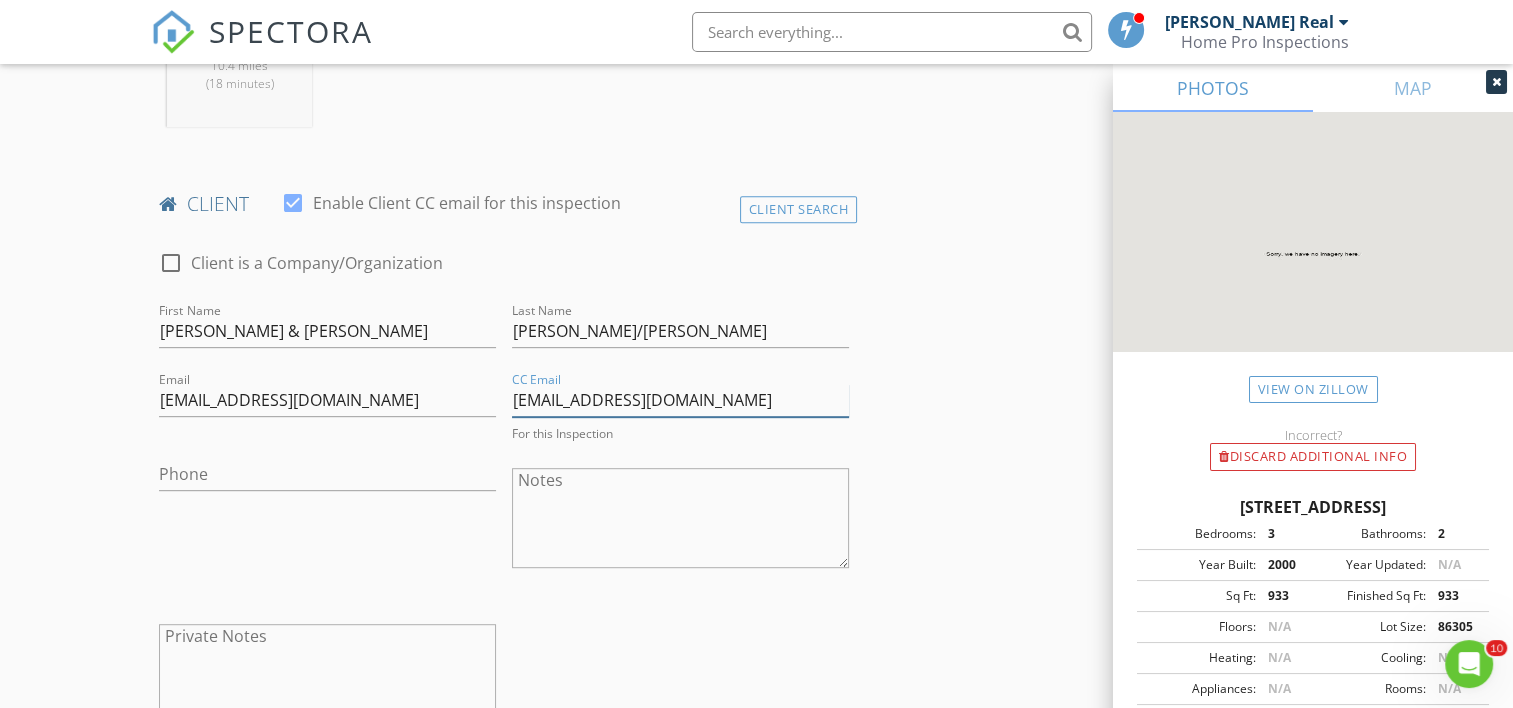 type on "bmeza3869@gmail.com" 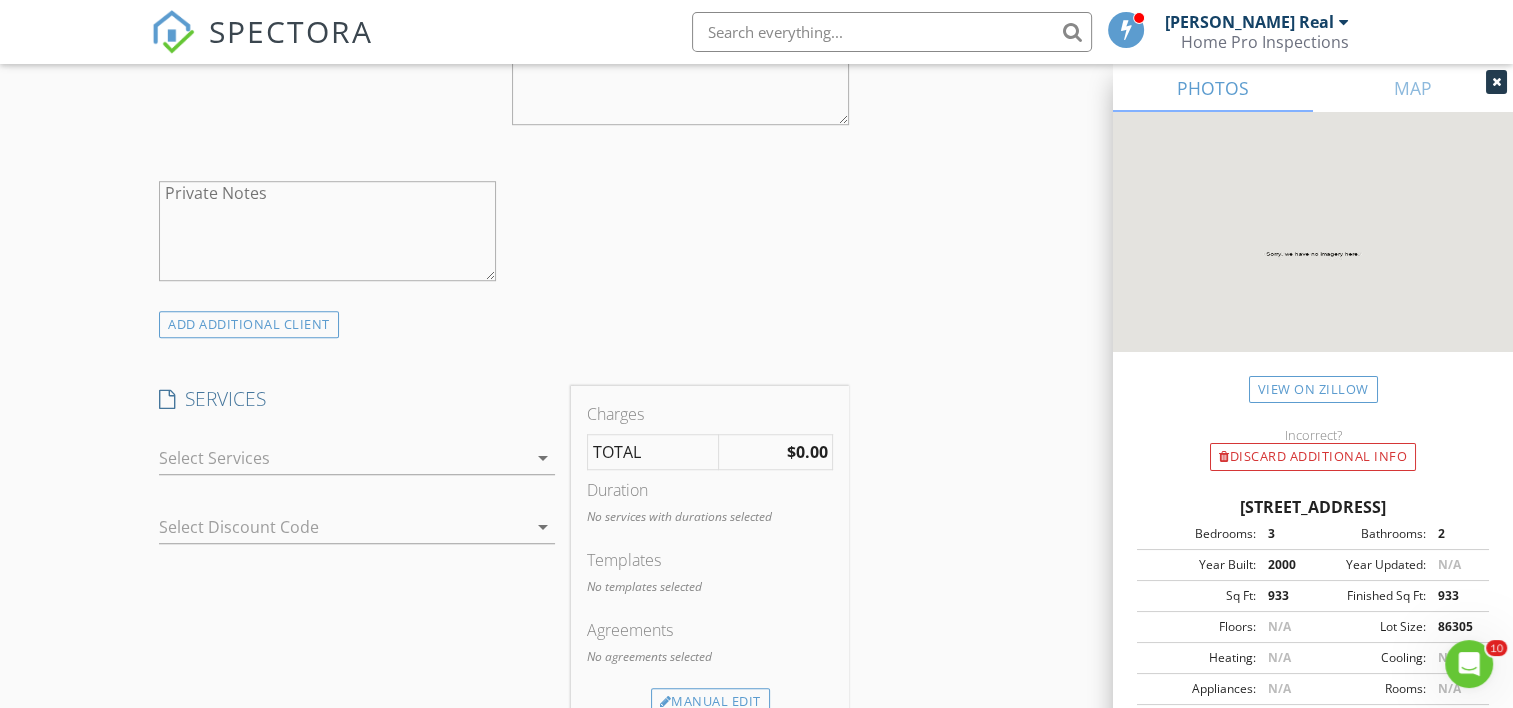 scroll, scrollTop: 1400, scrollLeft: 0, axis: vertical 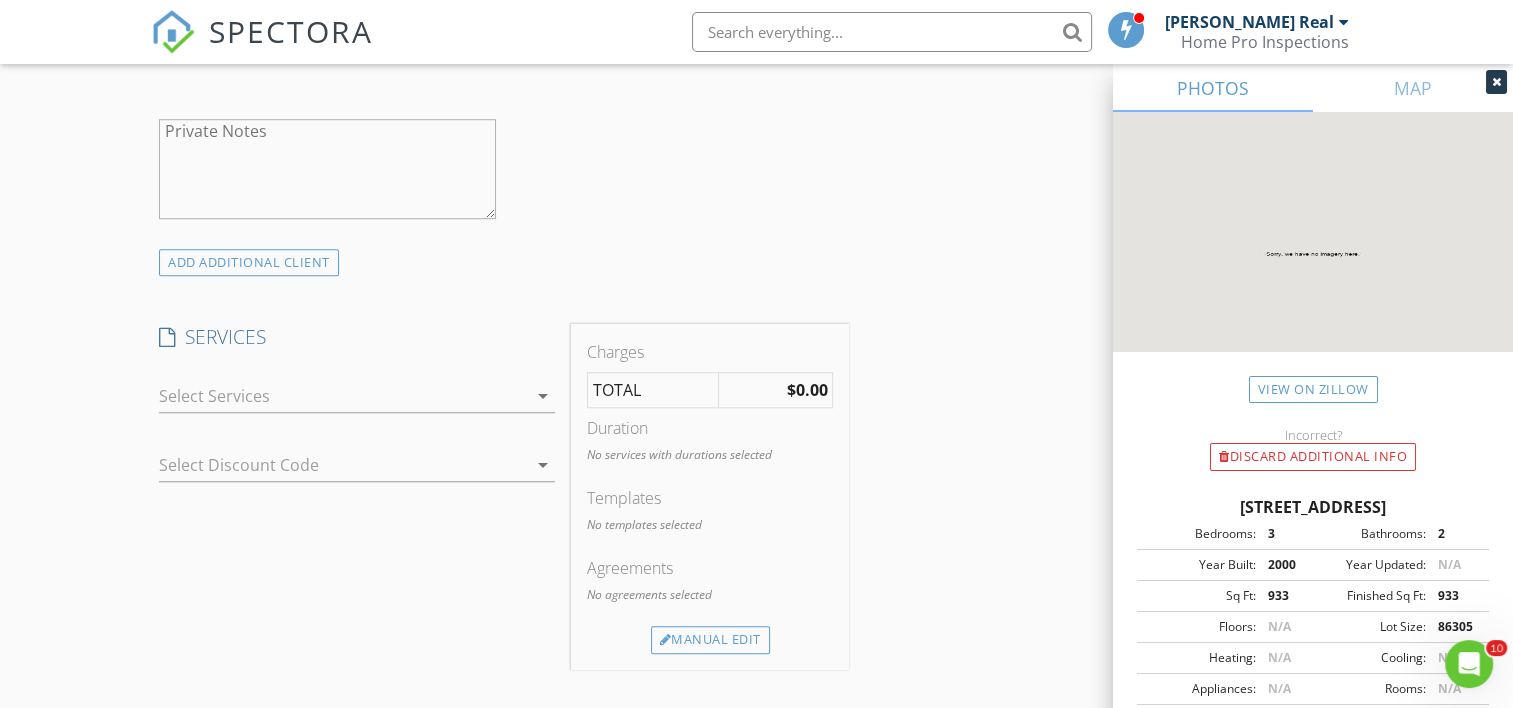 type on "619-710-9433" 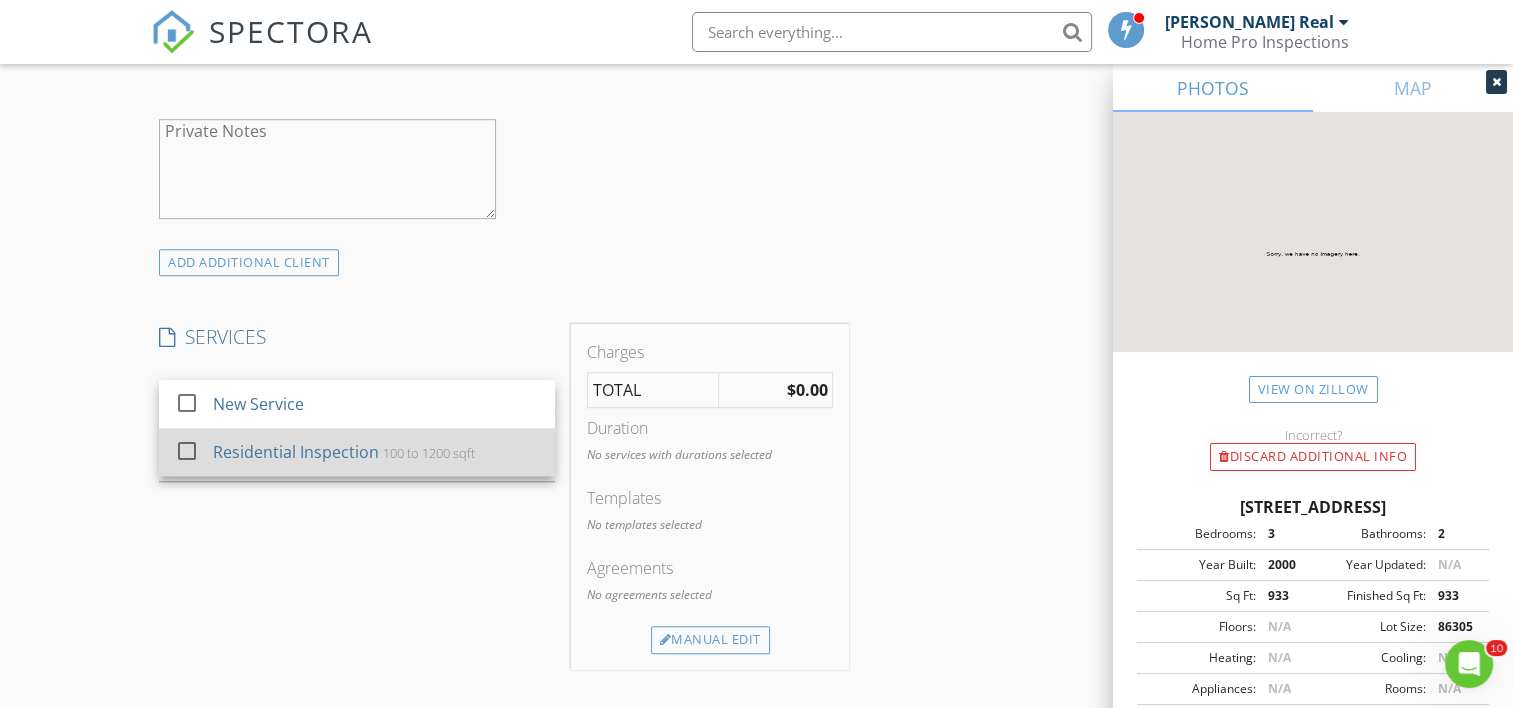 click at bounding box center [187, 451] 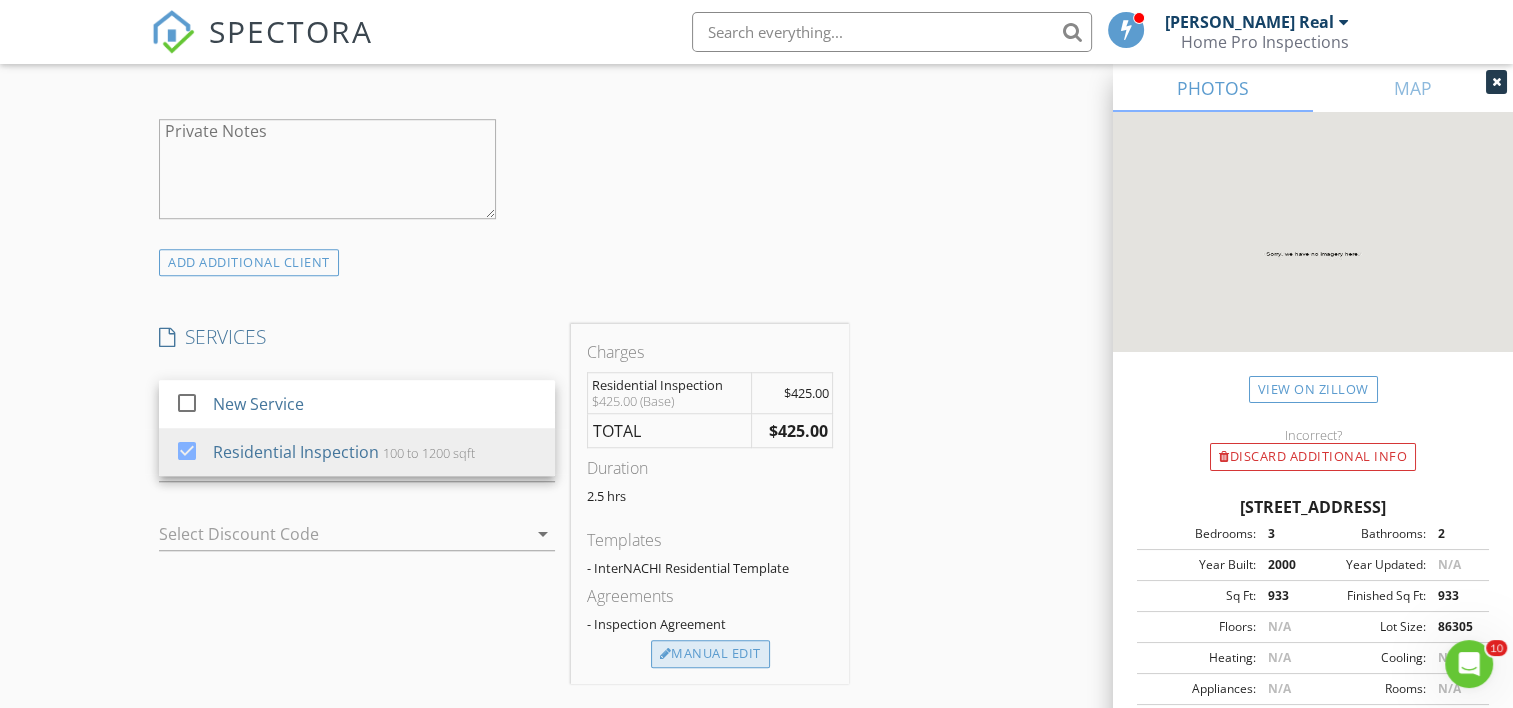 click on "Manual Edit" at bounding box center (710, 654) 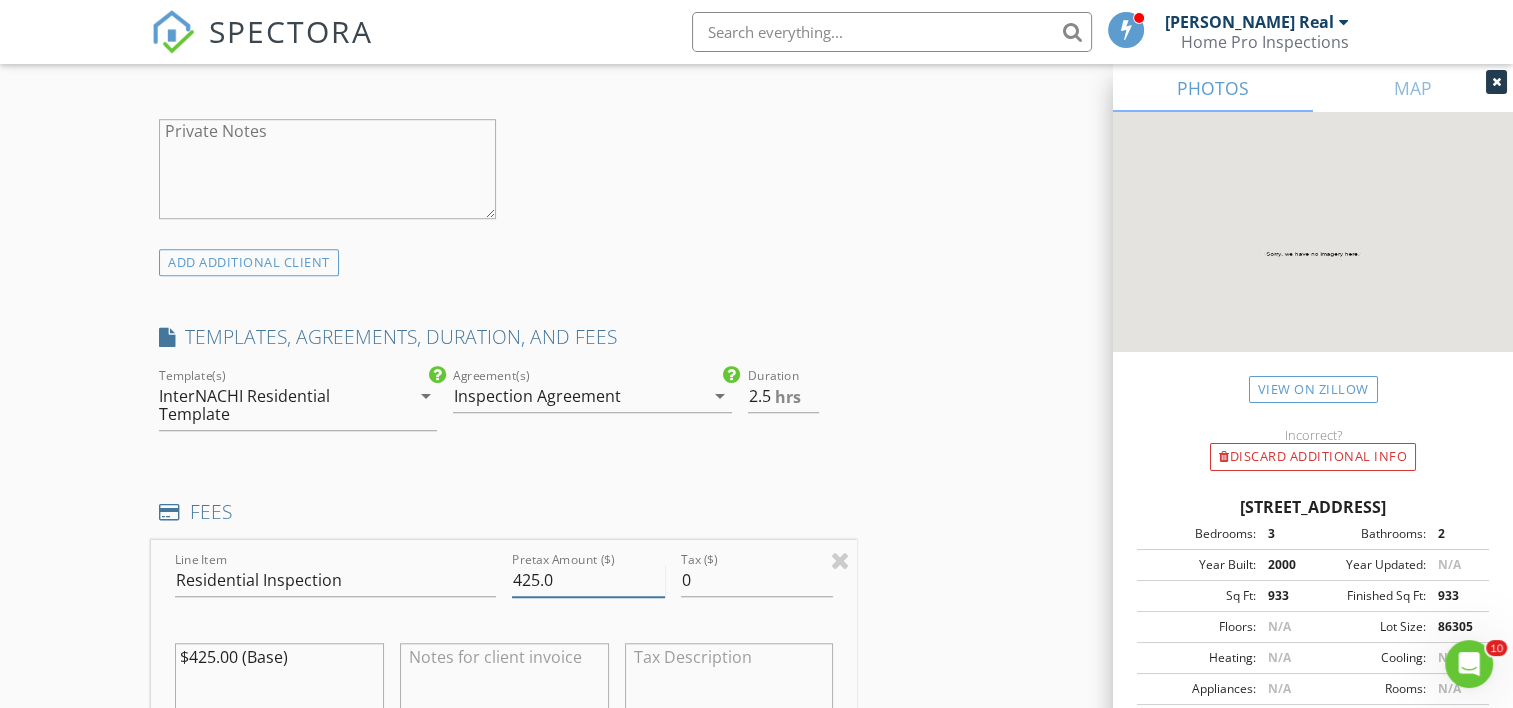 click on "425.0" at bounding box center [588, 580] 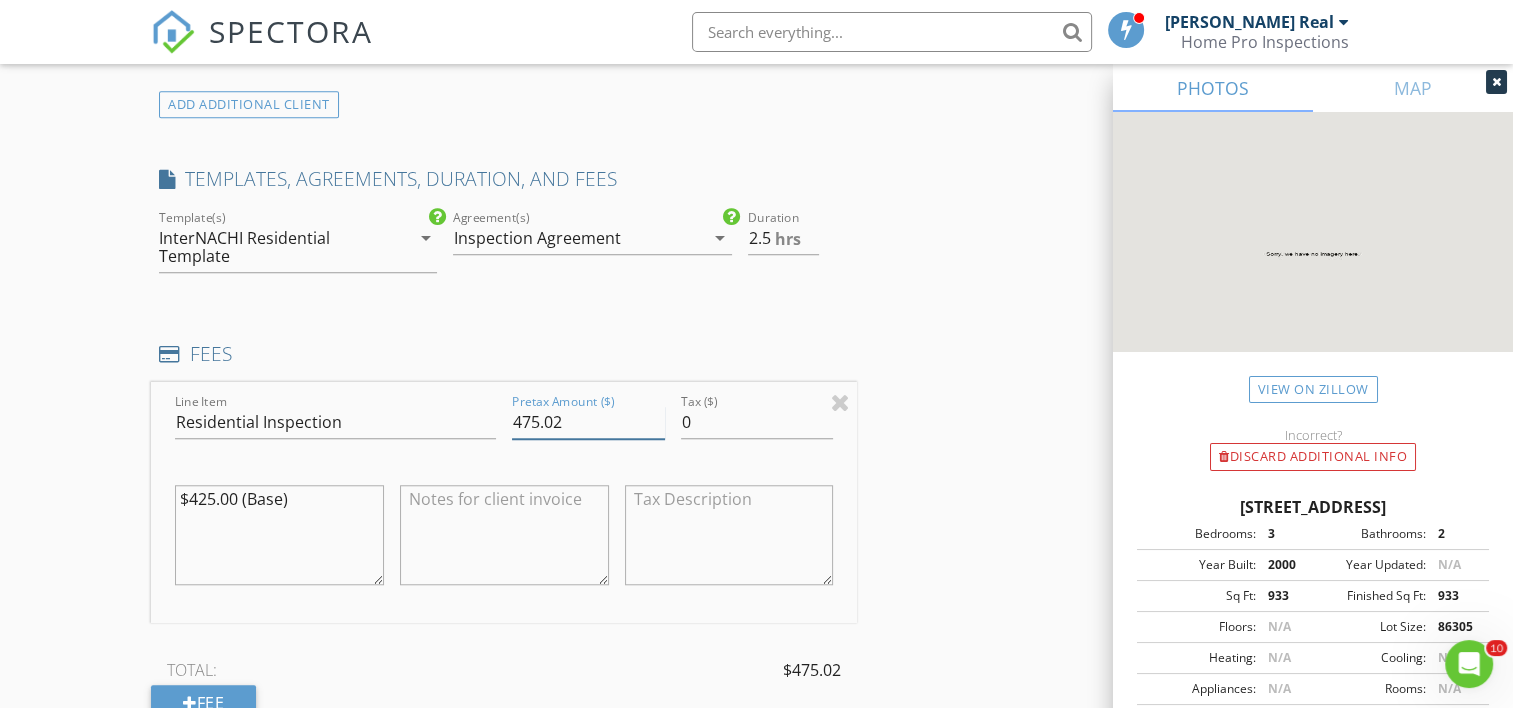 scroll, scrollTop: 1600, scrollLeft: 0, axis: vertical 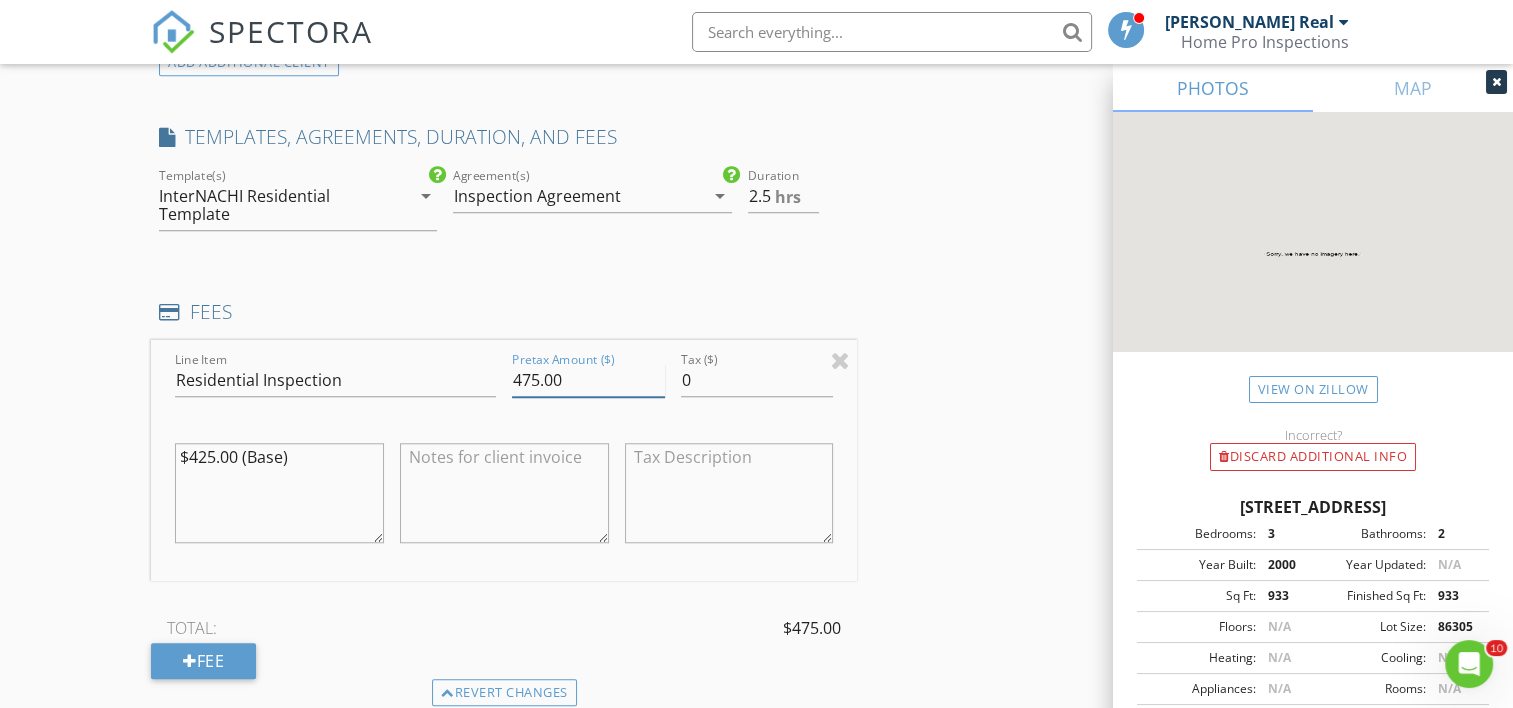 type on "475.00" 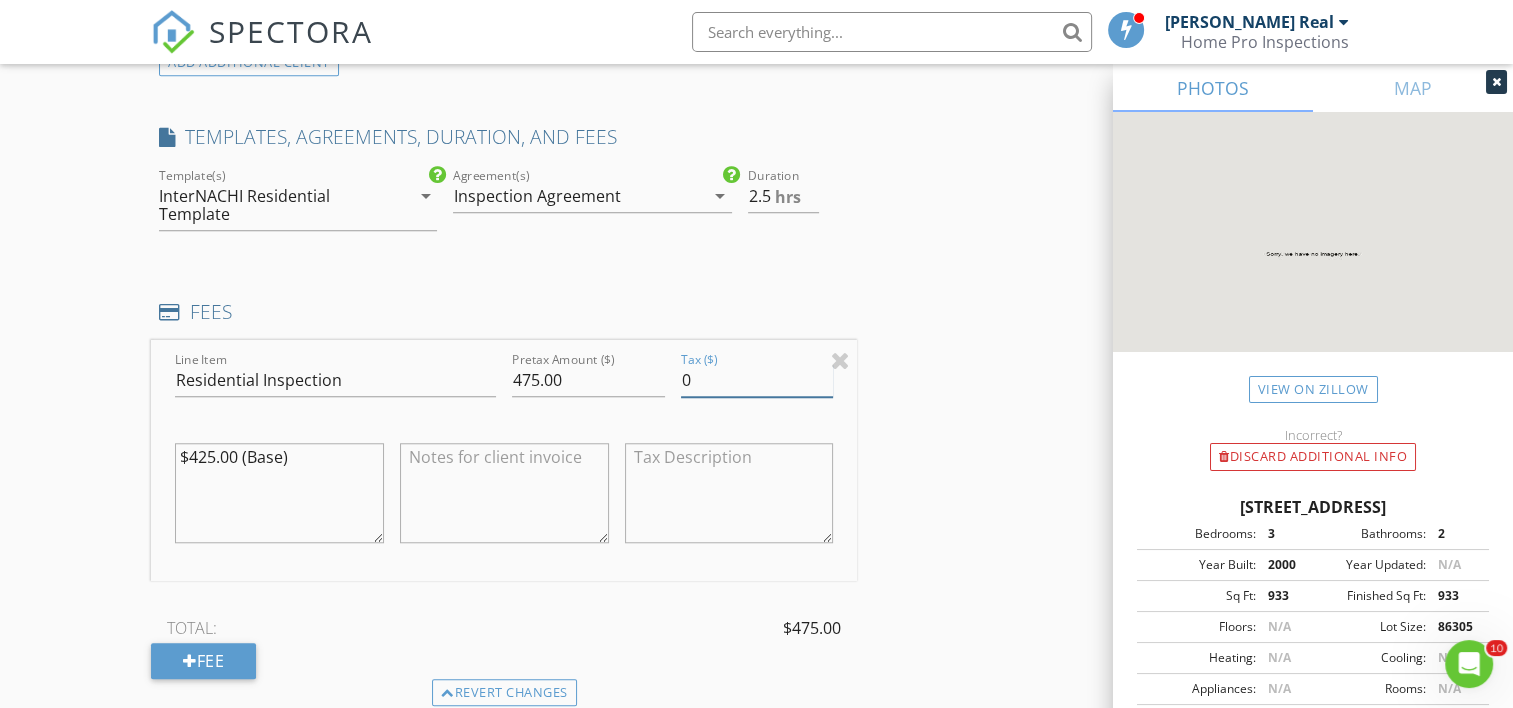 click on "0" at bounding box center [757, 380] 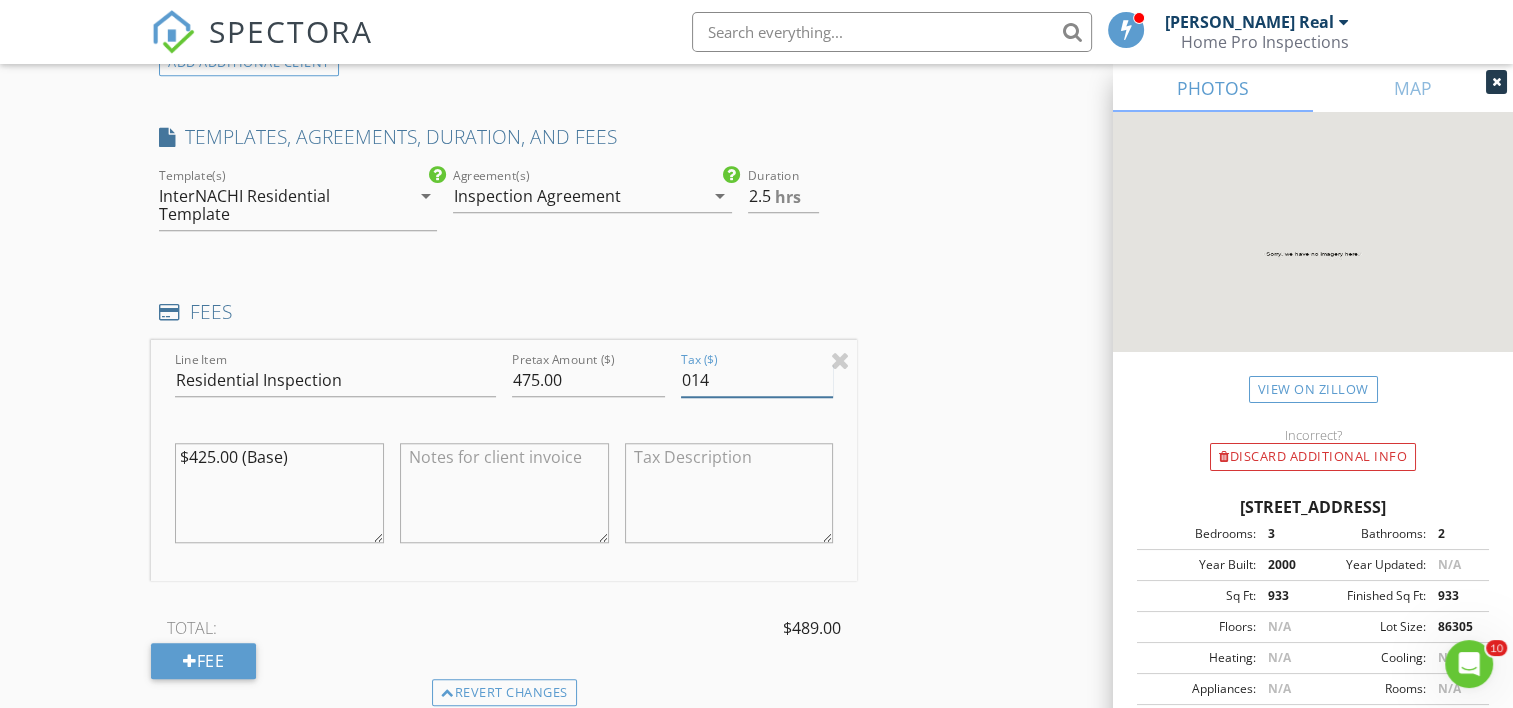 click on "014" at bounding box center (757, 380) 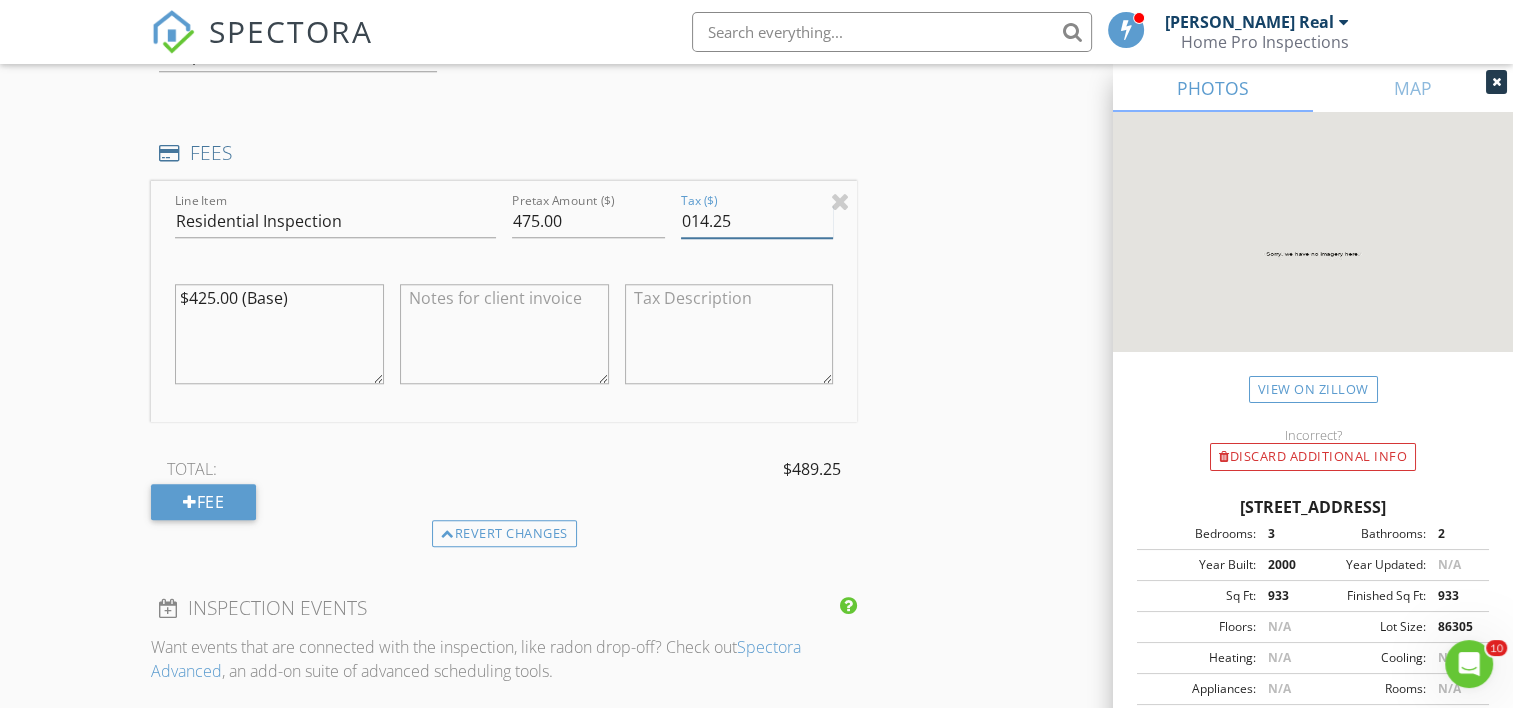 scroll, scrollTop: 1805, scrollLeft: 0, axis: vertical 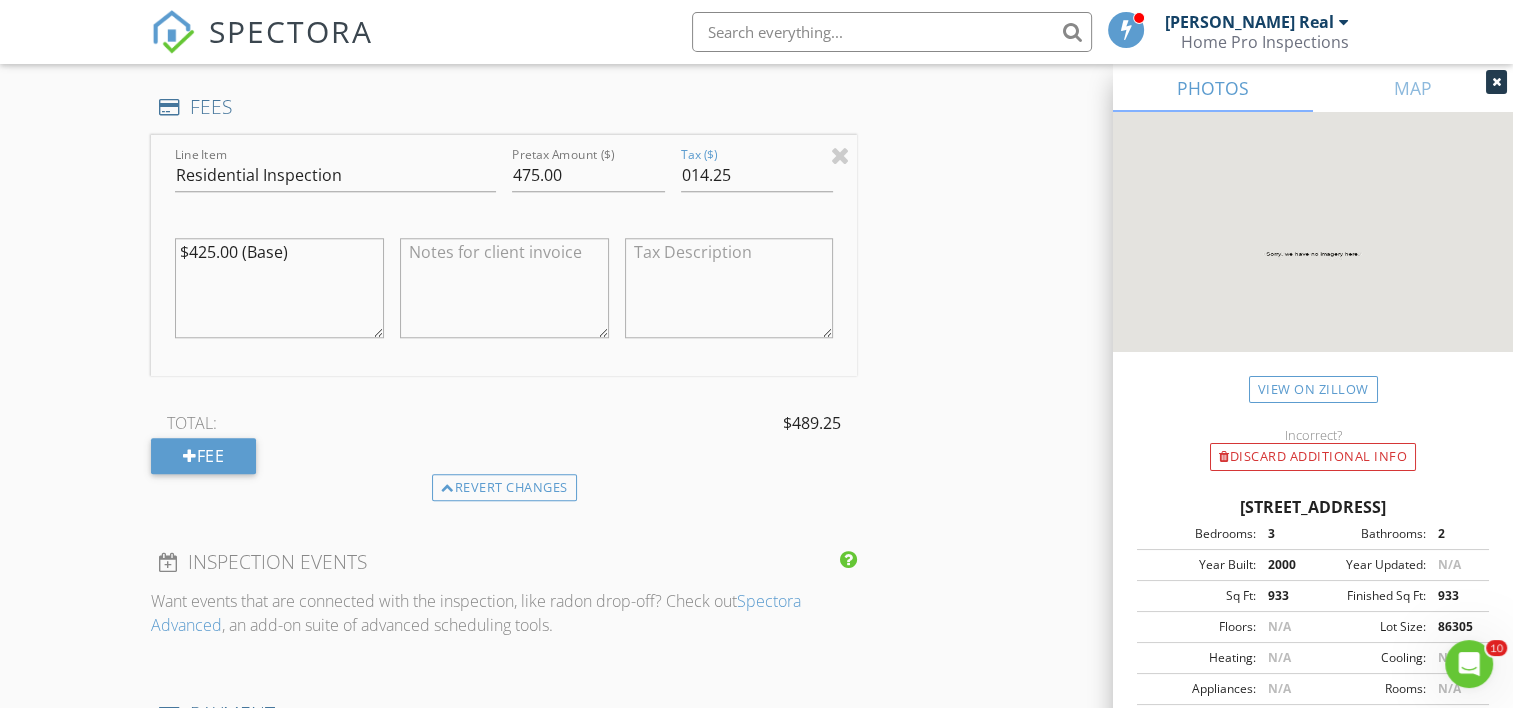 click on "Revert changes" at bounding box center (504, 488) 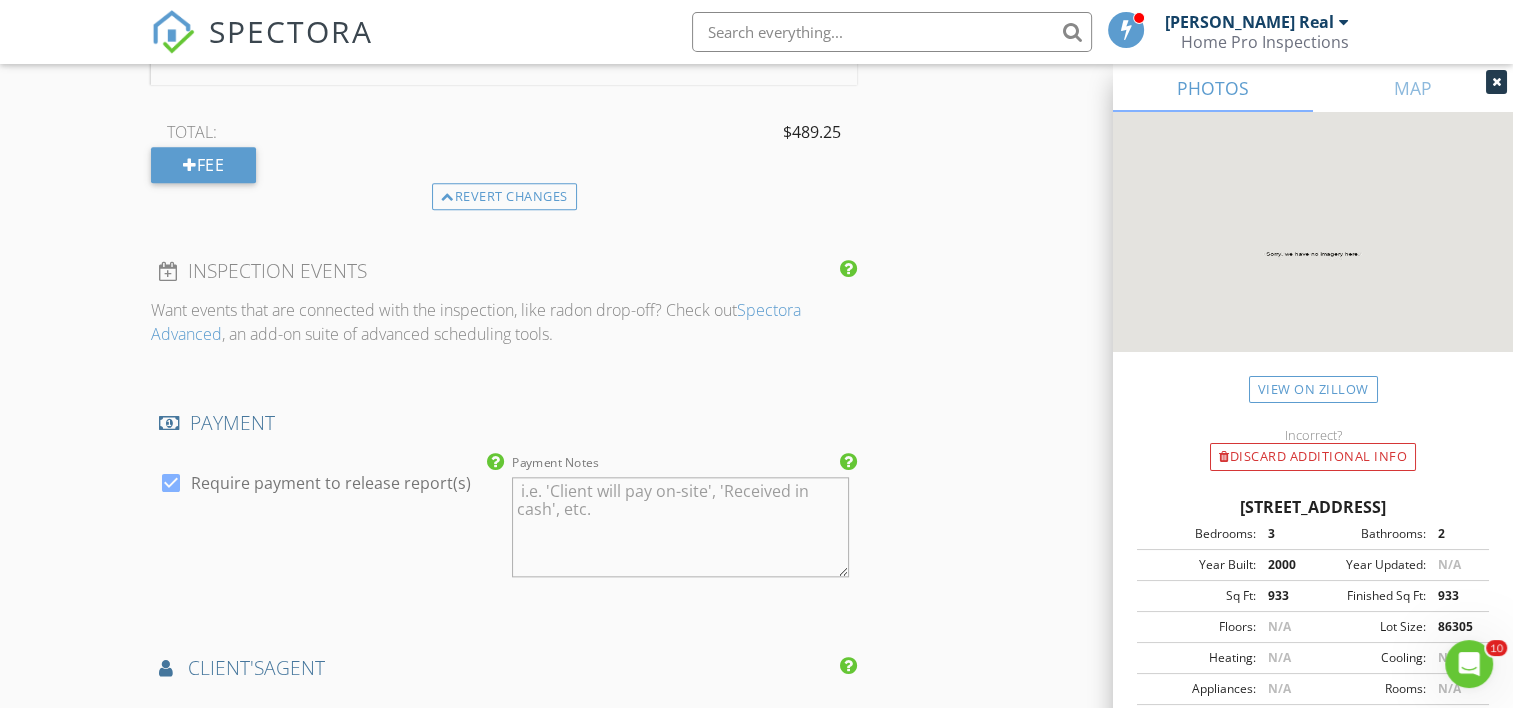 scroll, scrollTop: 2105, scrollLeft: 0, axis: vertical 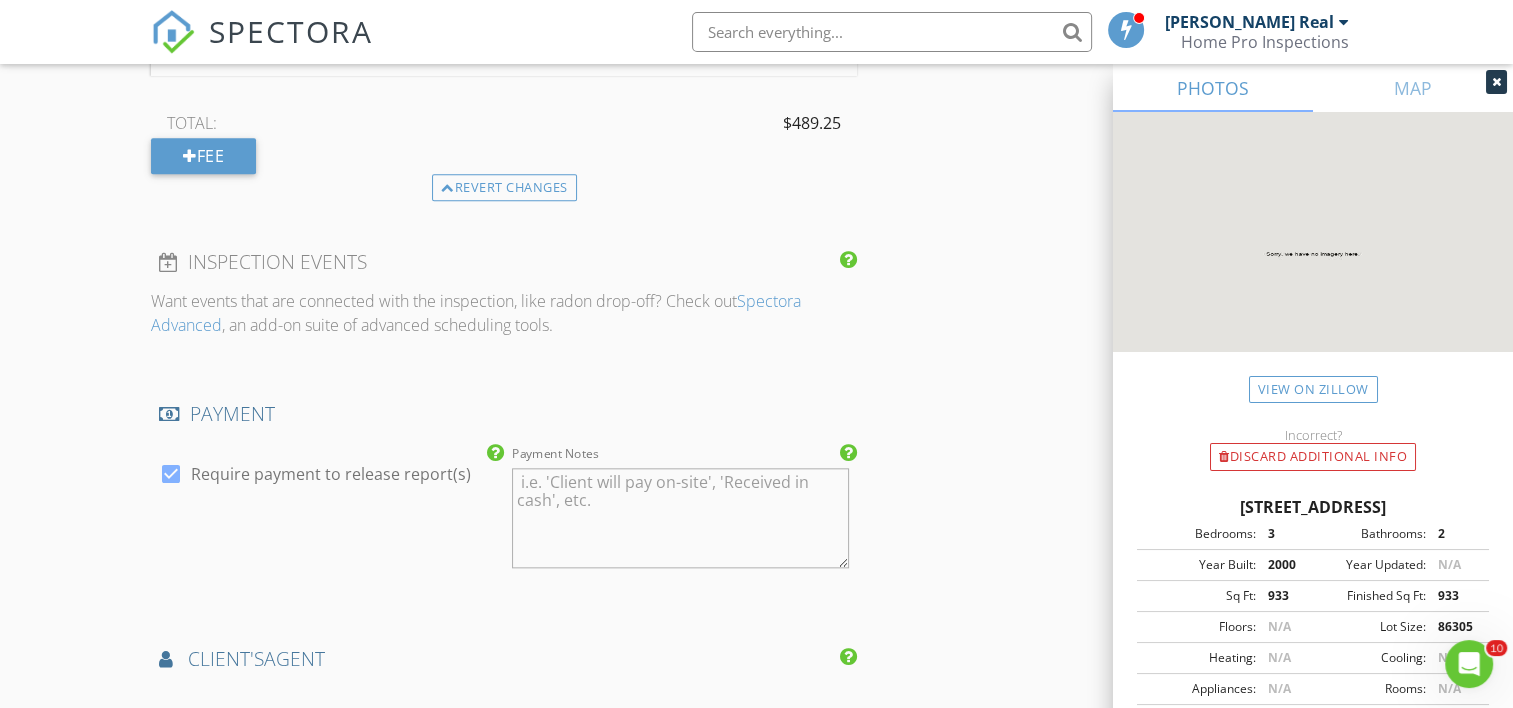 click at bounding box center [171, 474] 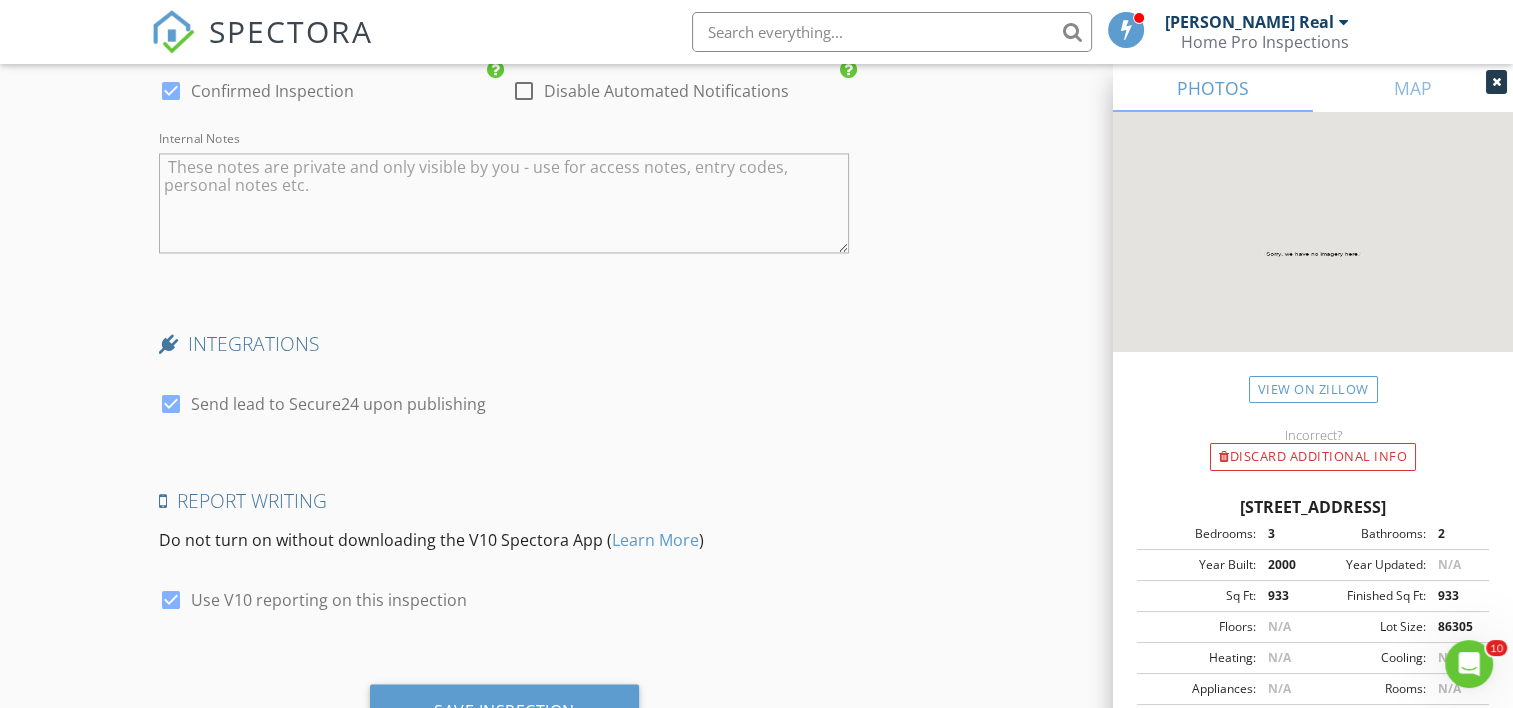 scroll, scrollTop: 3238, scrollLeft: 0, axis: vertical 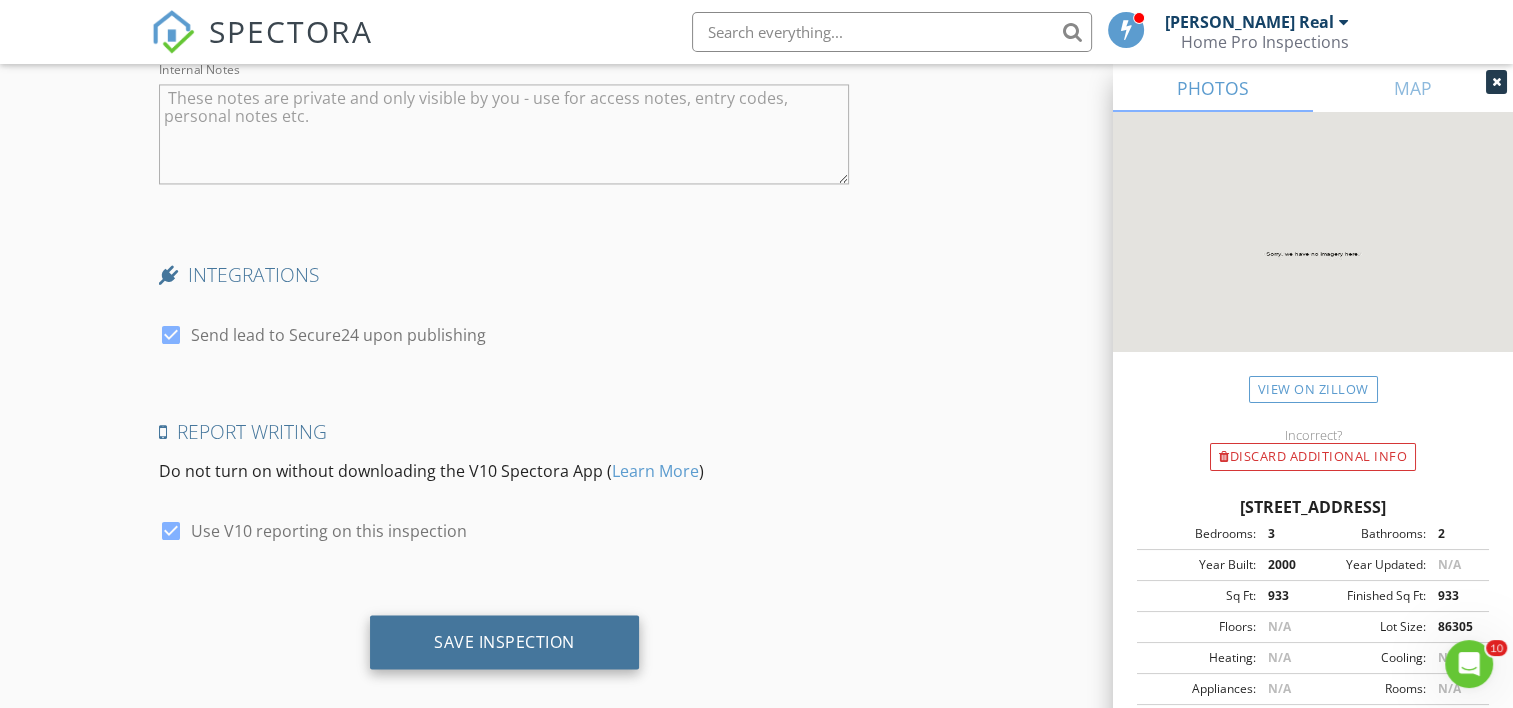 click on "Save Inspection" at bounding box center (504, 641) 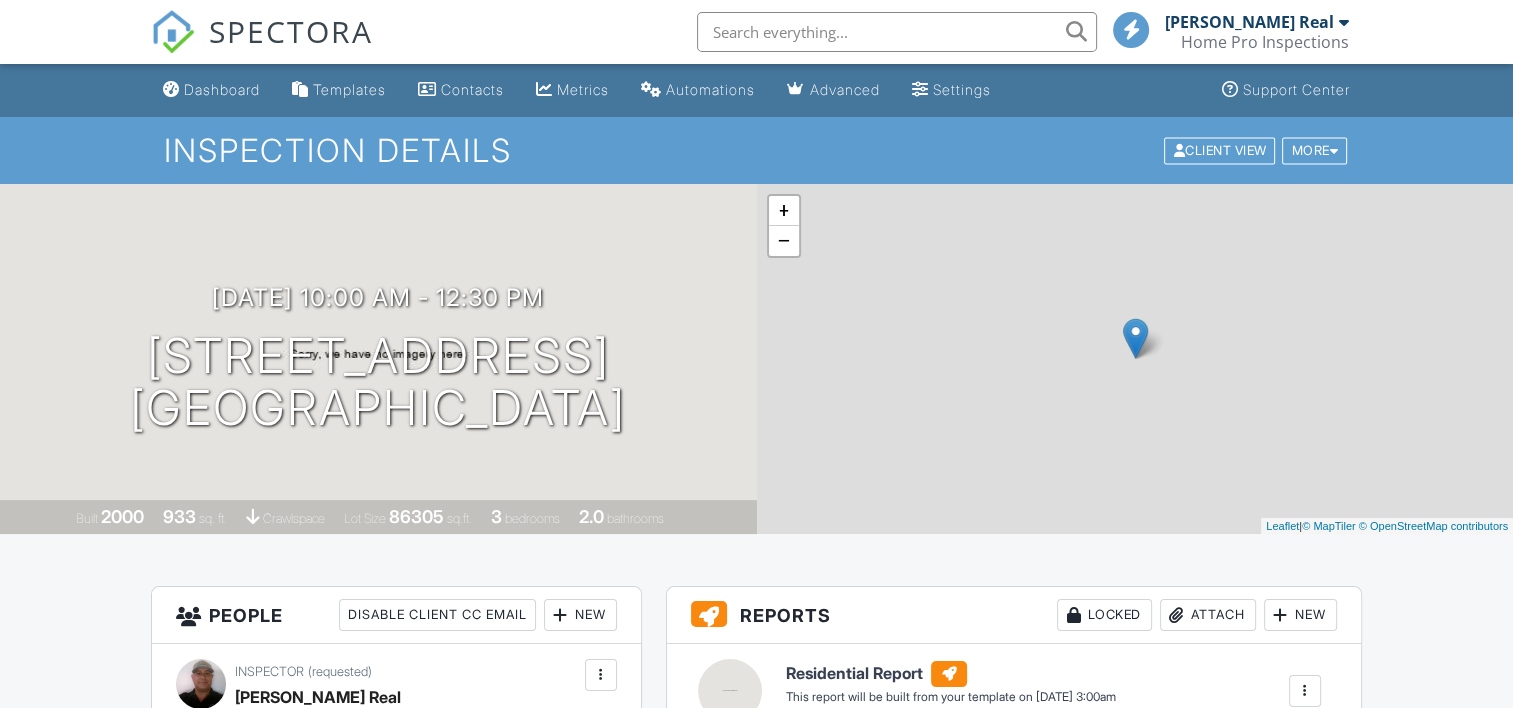scroll, scrollTop: 100, scrollLeft: 0, axis: vertical 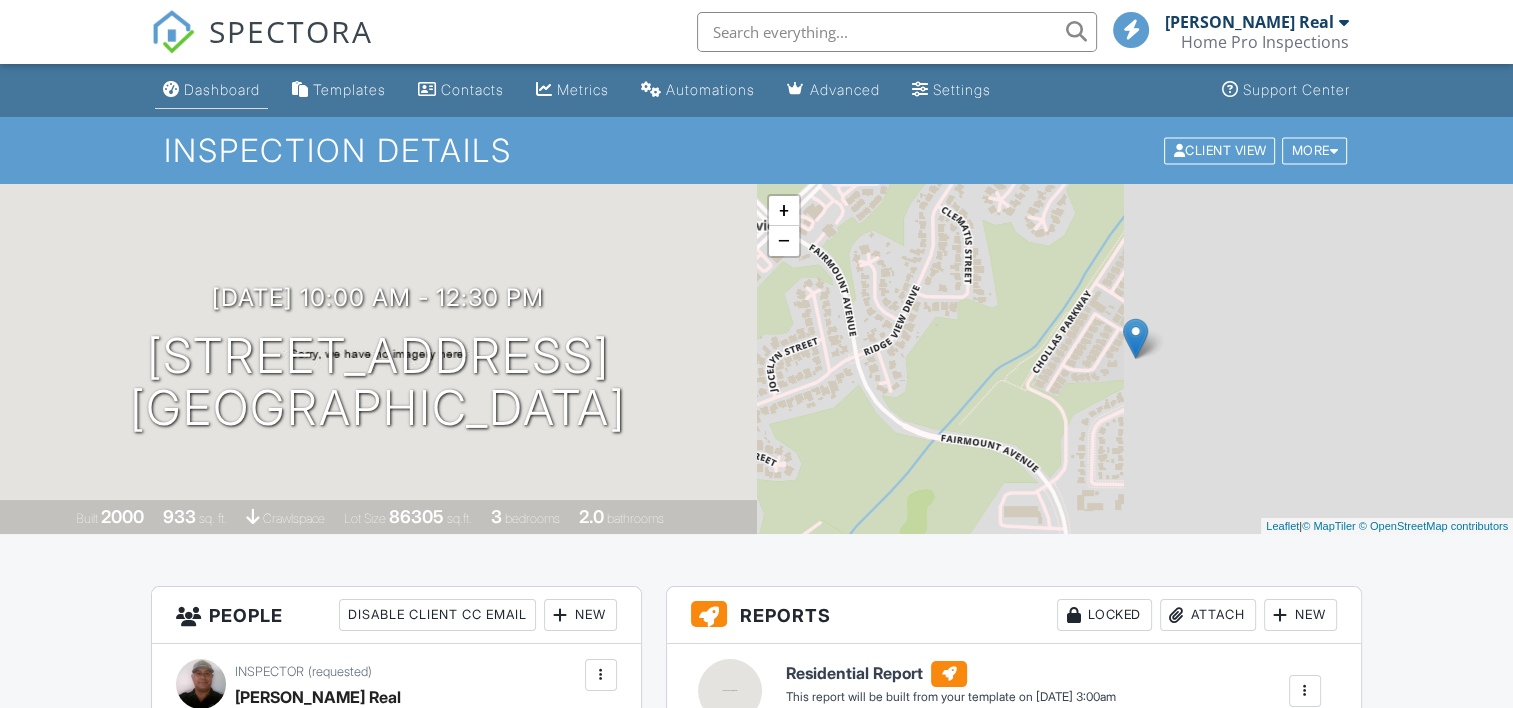 click on "Dashboard" at bounding box center (222, 89) 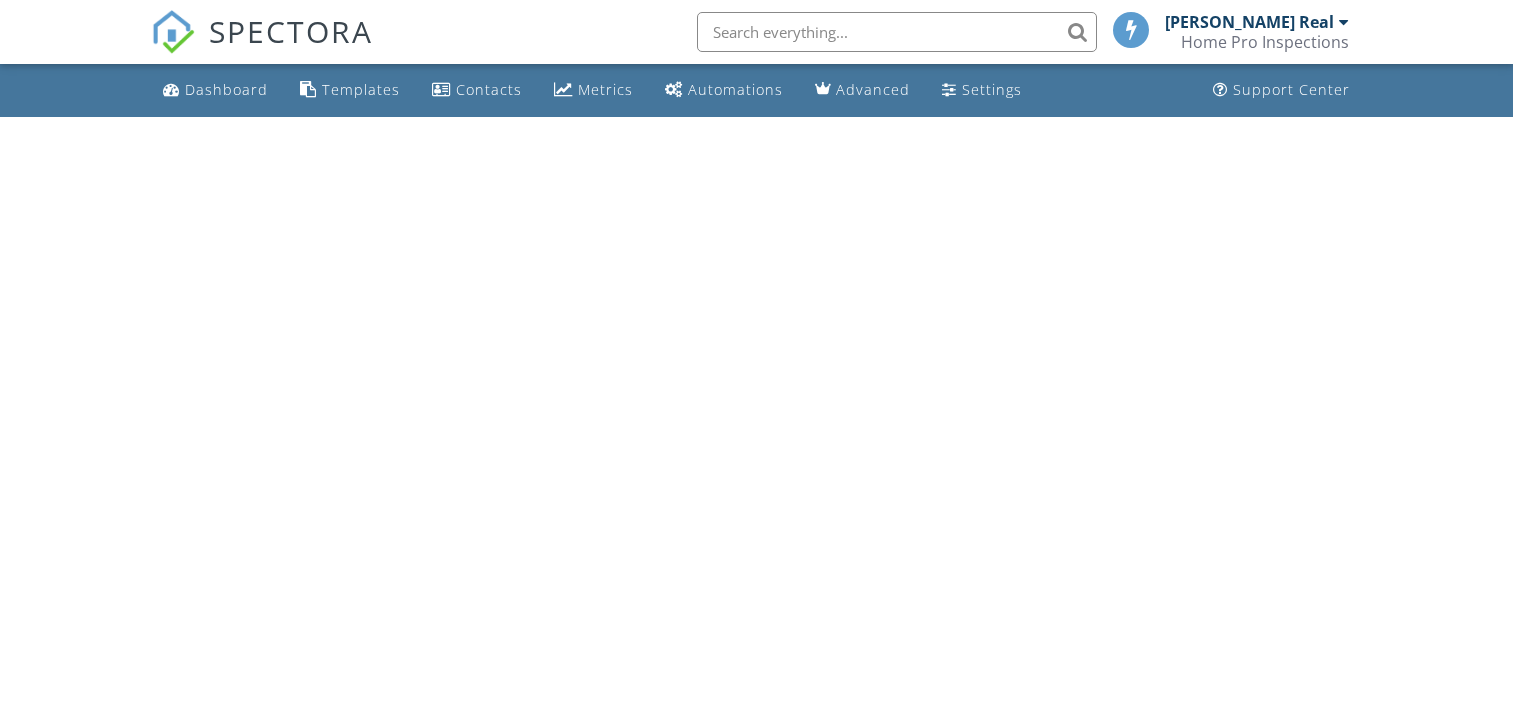 scroll, scrollTop: 0, scrollLeft: 0, axis: both 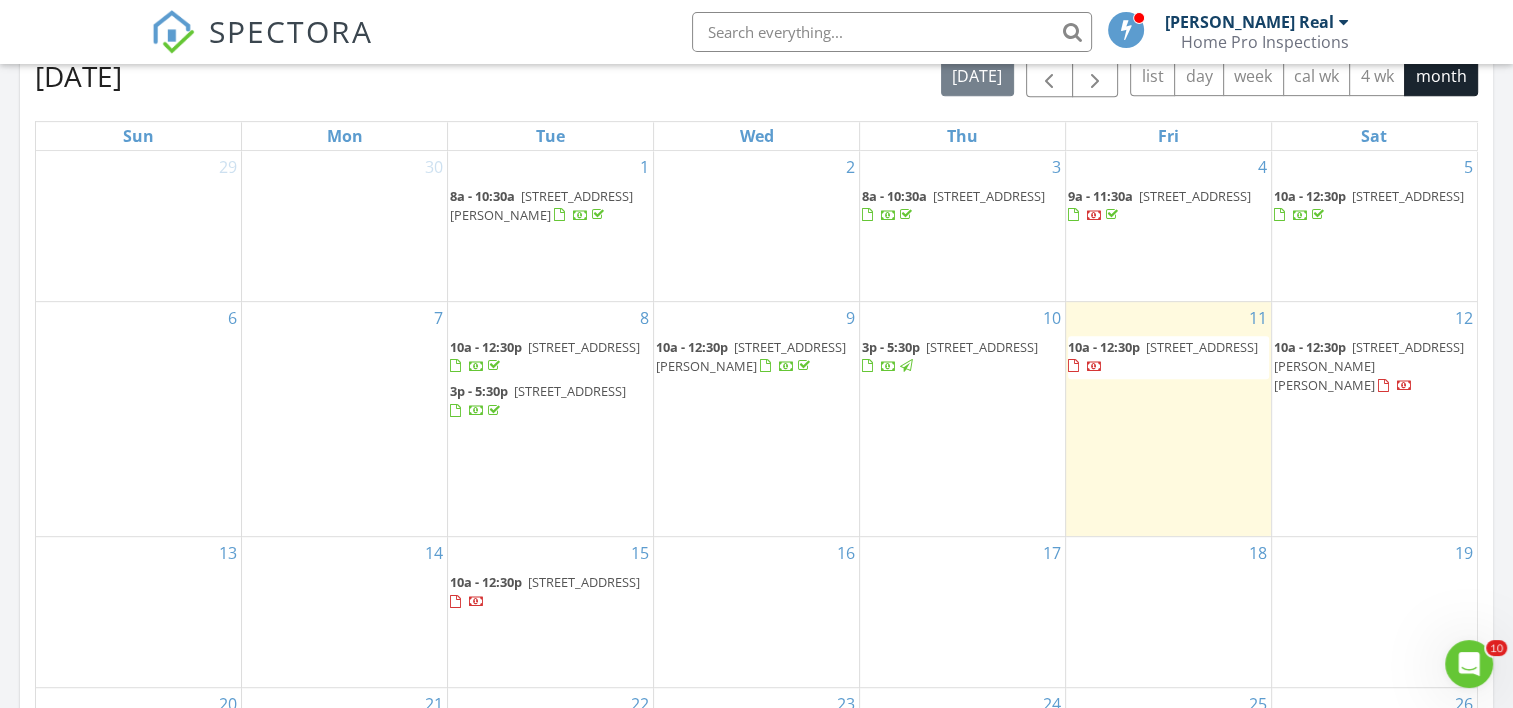 click at bounding box center (1095, 216) 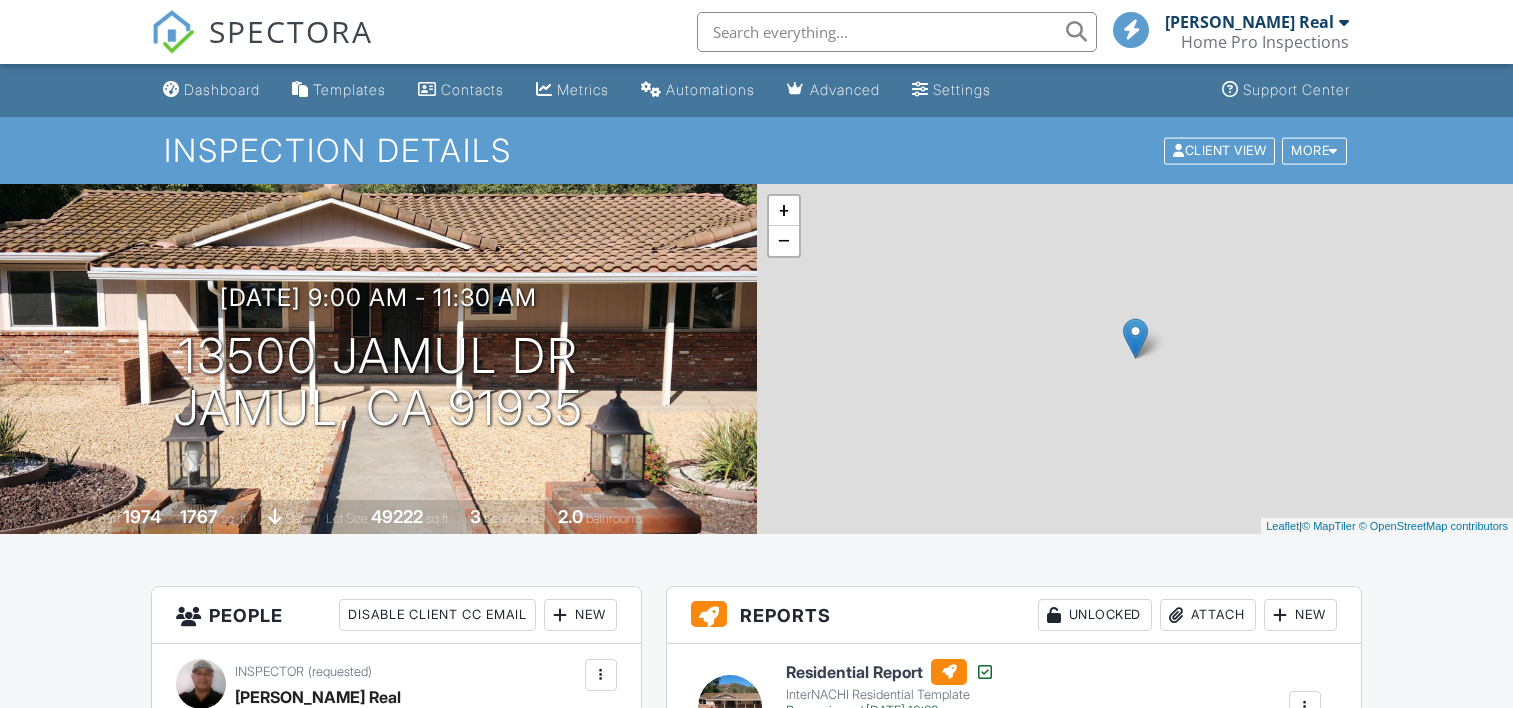 scroll, scrollTop: 0, scrollLeft: 0, axis: both 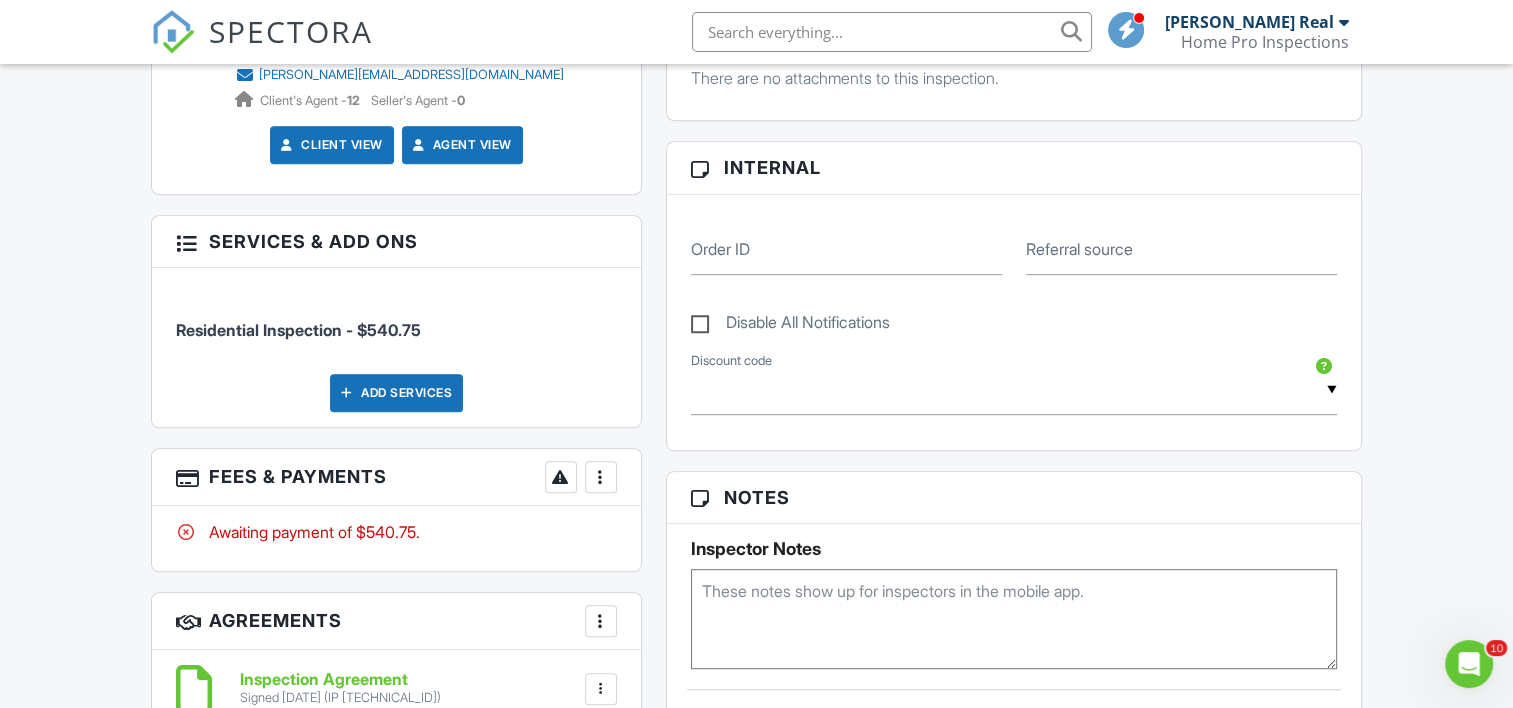 click at bounding box center (601, 477) 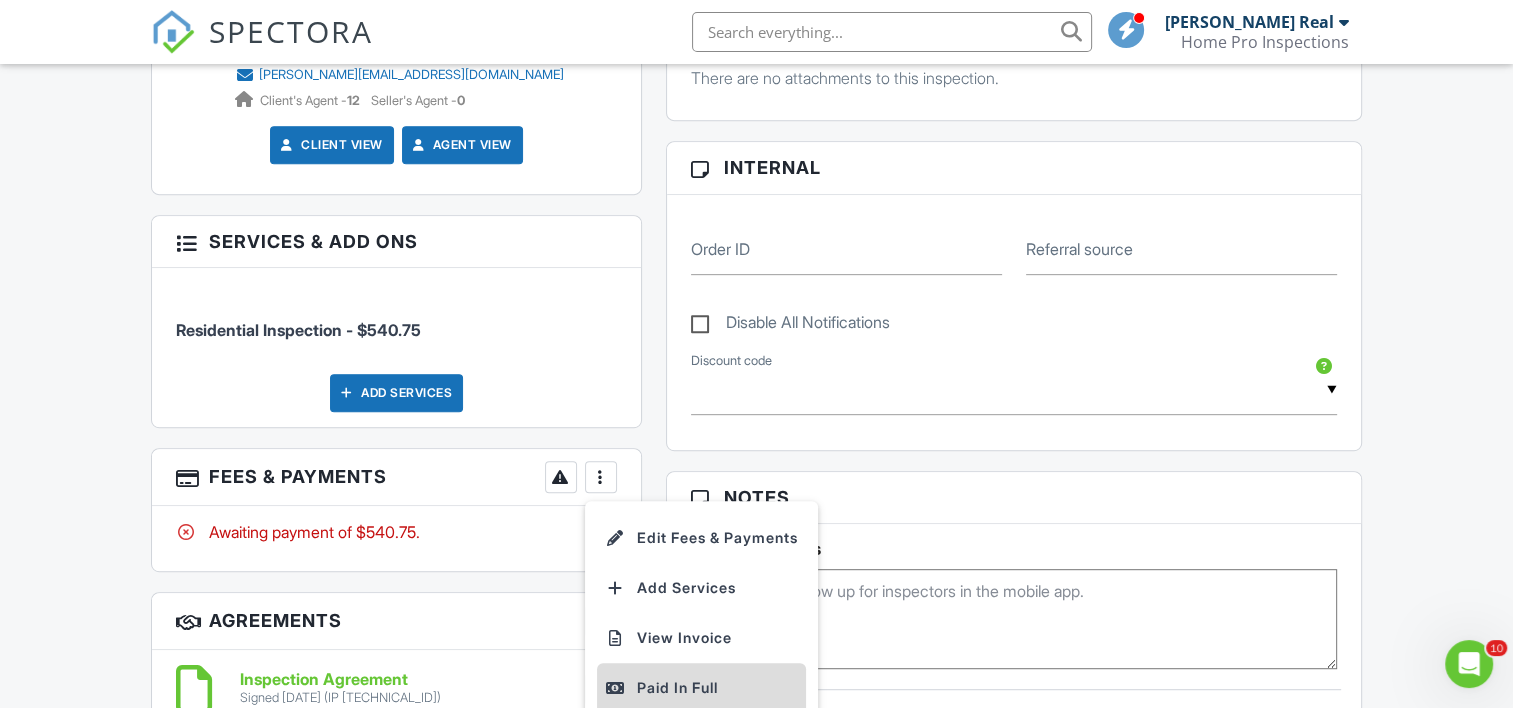 click on "Paid In Full" at bounding box center (701, 688) 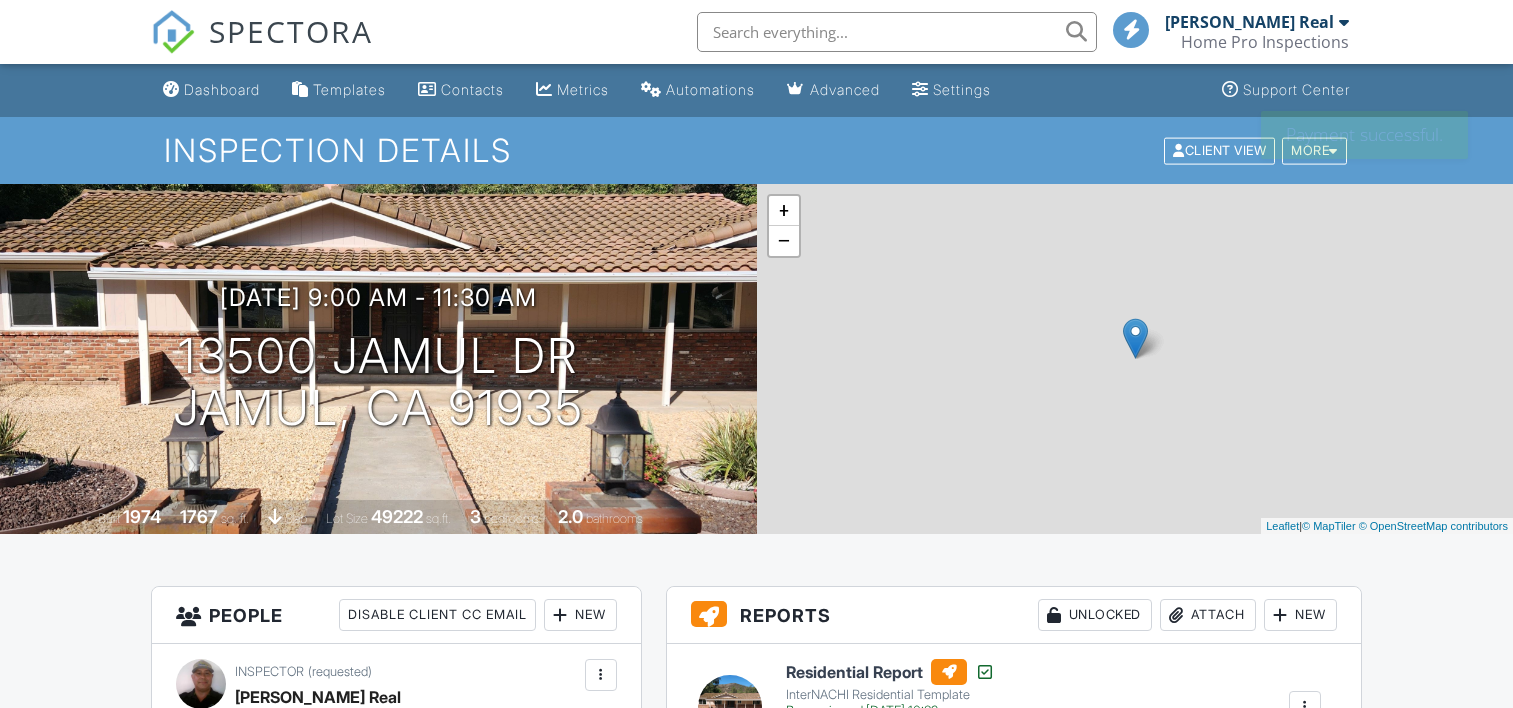 scroll, scrollTop: 0, scrollLeft: 0, axis: both 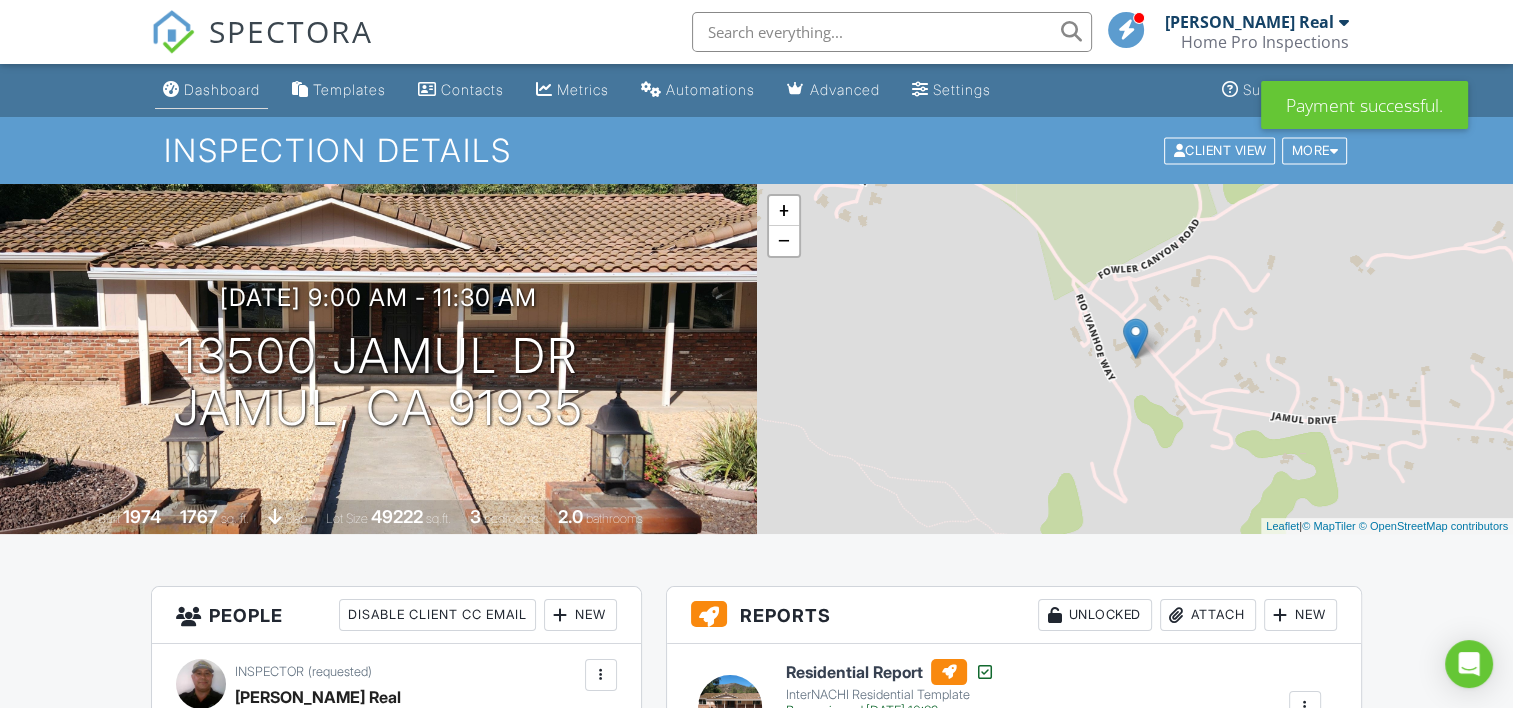 click on "Dashboard" at bounding box center (222, 89) 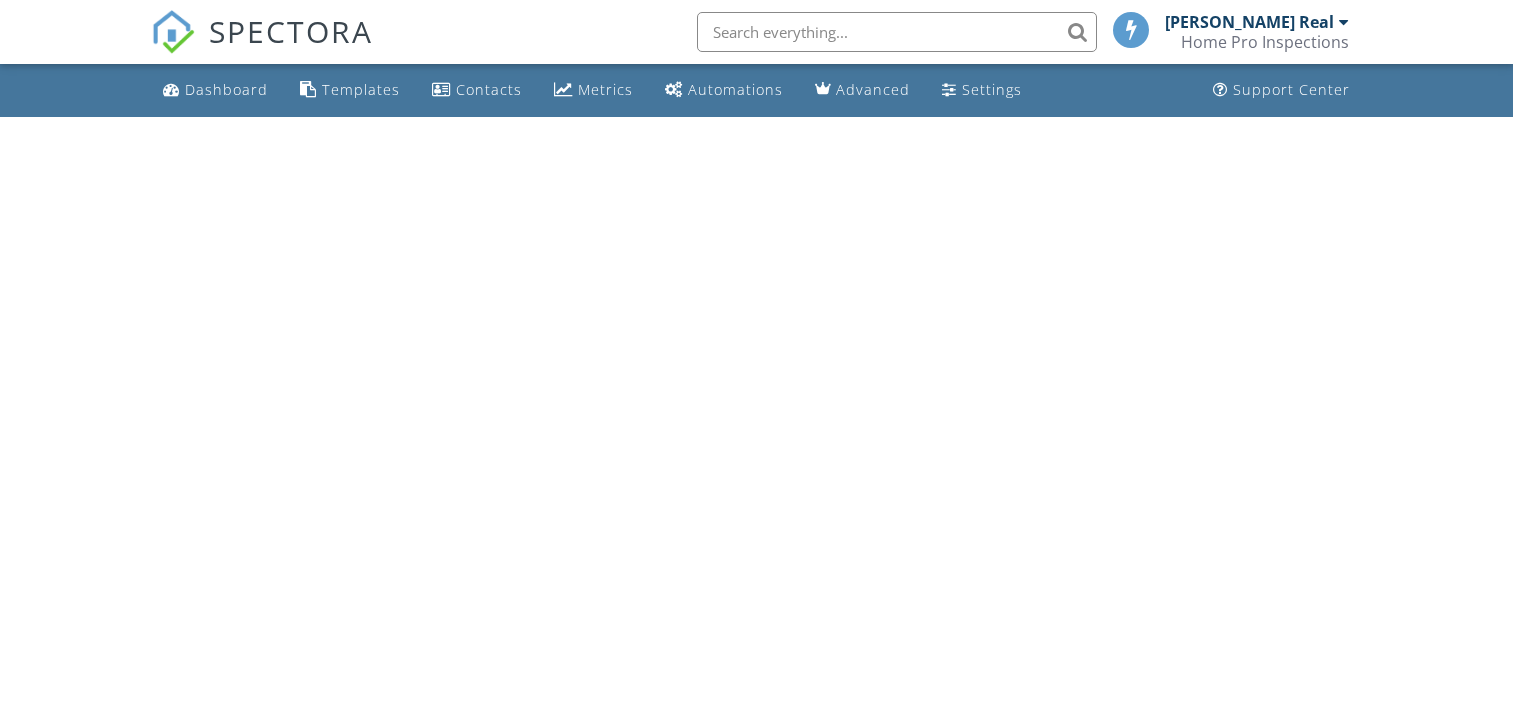 scroll, scrollTop: 0, scrollLeft: 0, axis: both 